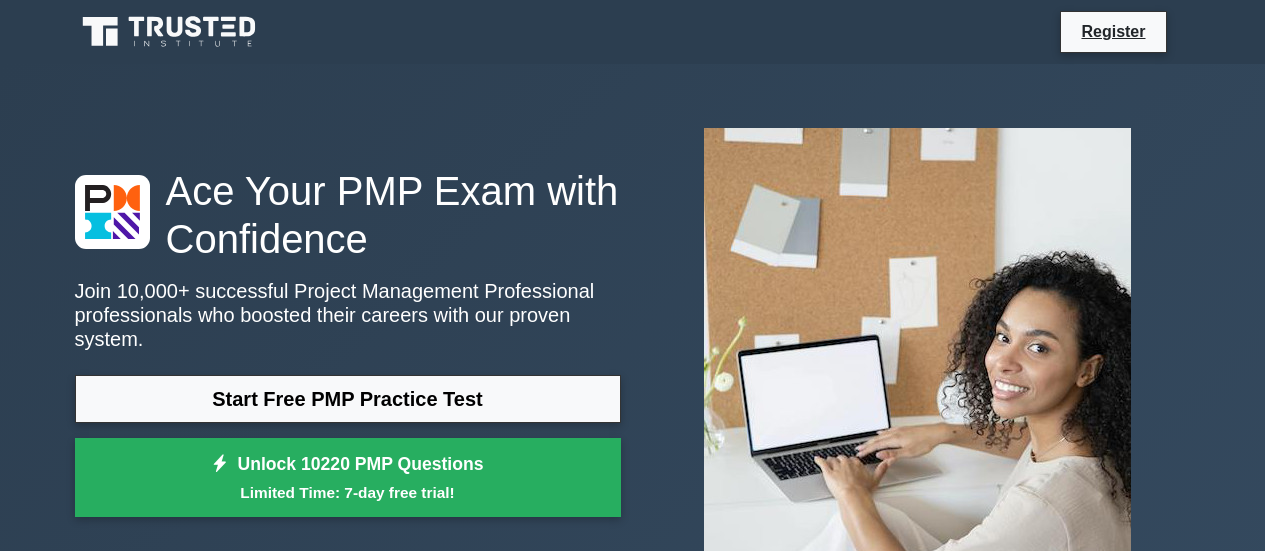 scroll, scrollTop: 0, scrollLeft: 0, axis: both 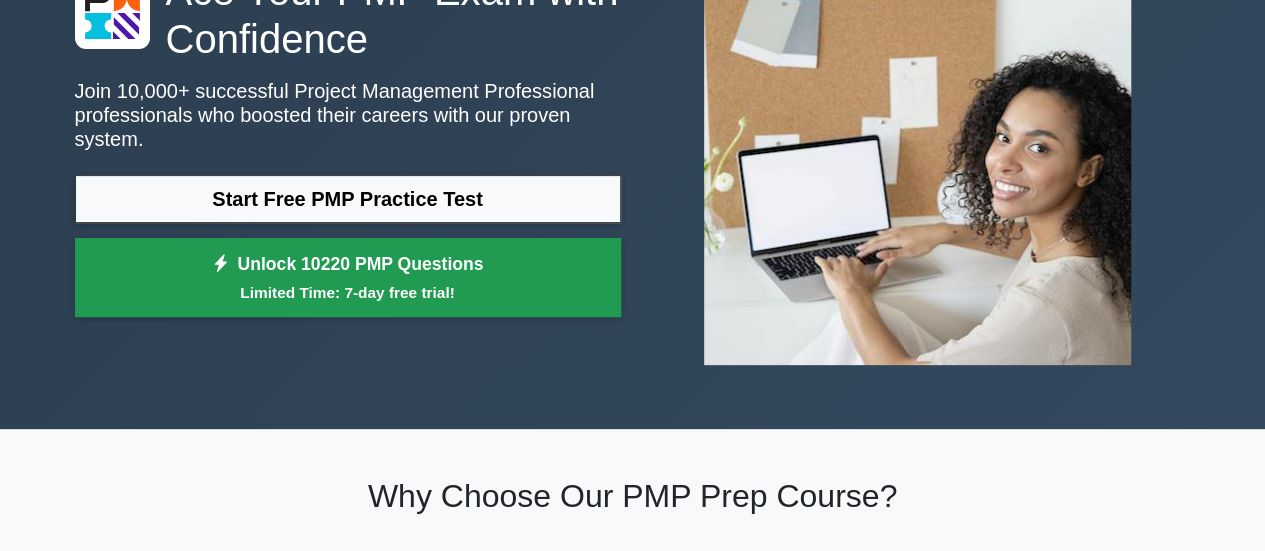 click on "Limited Time: 7-day free trial!" at bounding box center [348, 292] 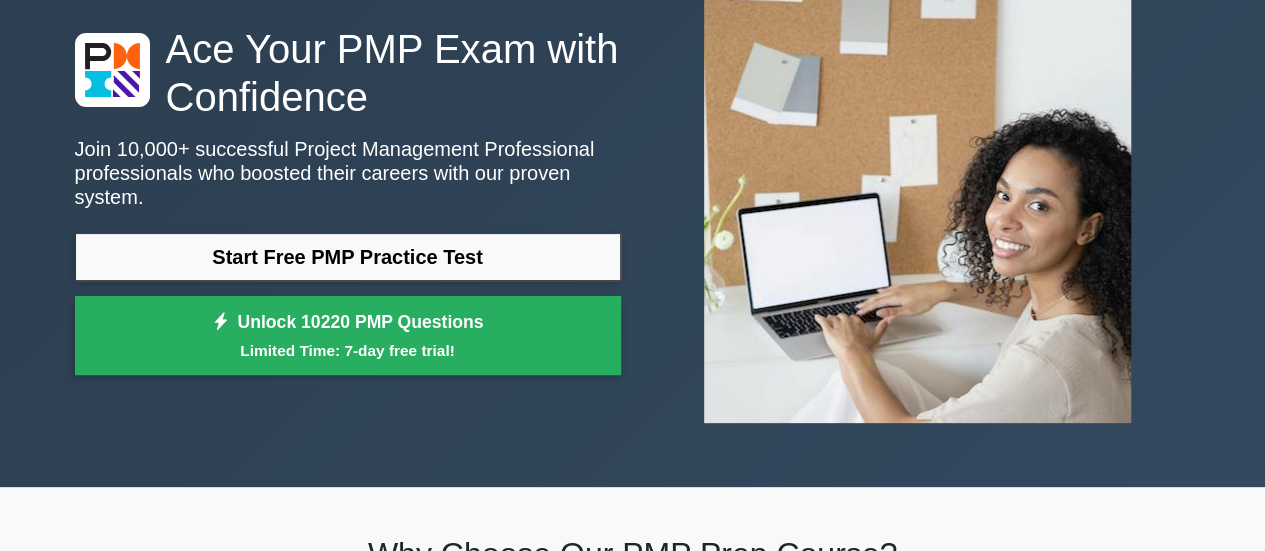 scroll, scrollTop: 100, scrollLeft: 0, axis: vertical 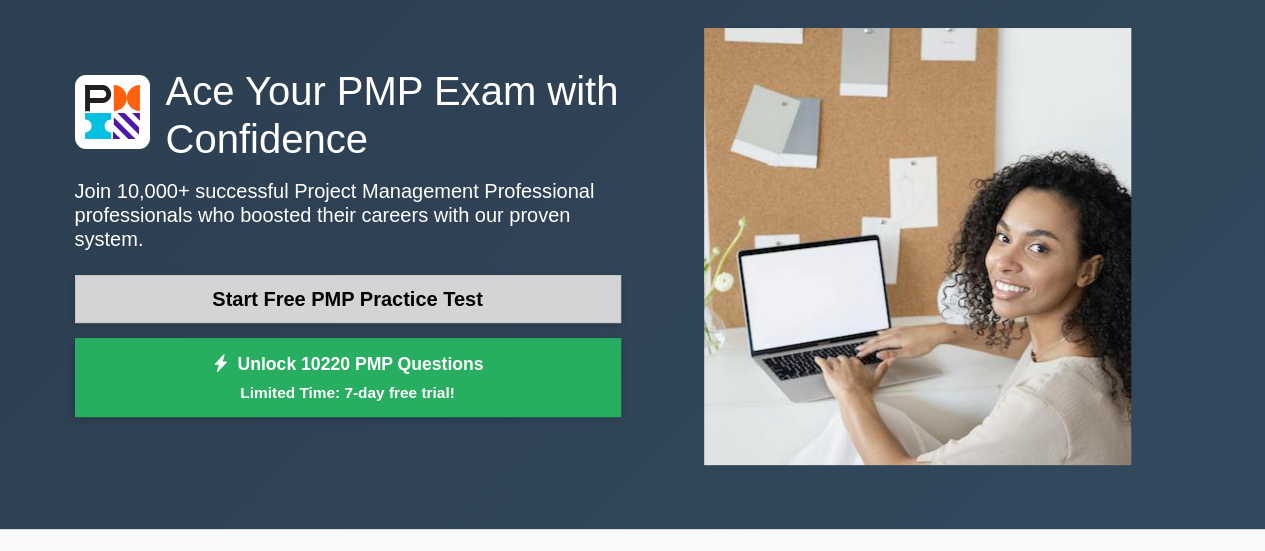 click on "Start Free PMP Practice Test" at bounding box center (348, 299) 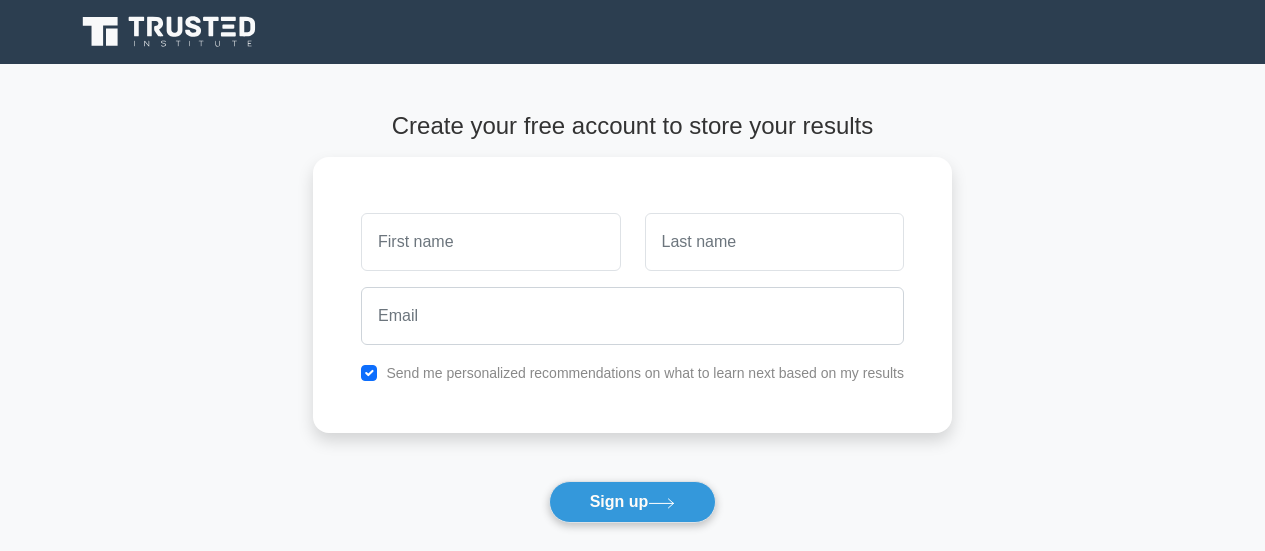 scroll, scrollTop: 0, scrollLeft: 0, axis: both 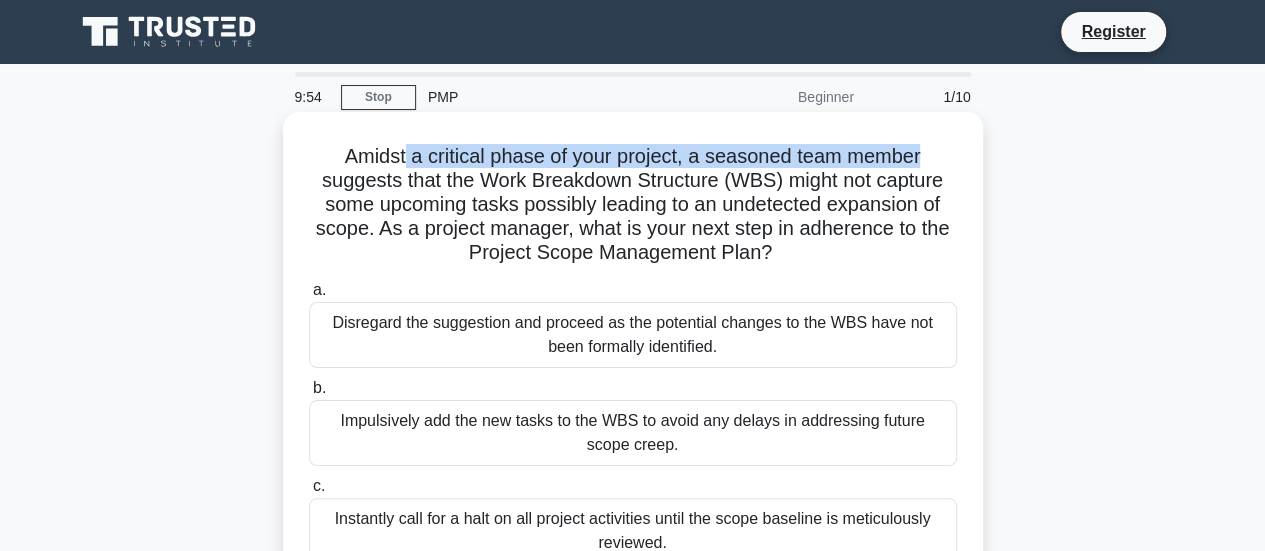 drag, startPoint x: 402, startPoint y: 155, endPoint x: 931, endPoint y: 151, distance: 529.01514 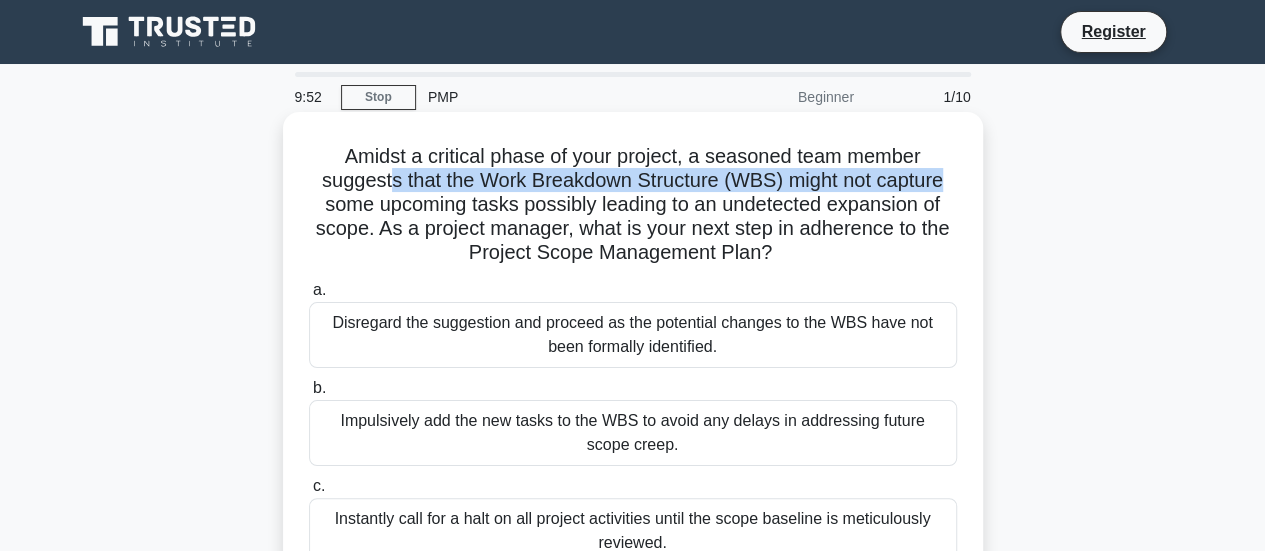 drag, startPoint x: 386, startPoint y: 186, endPoint x: 957, endPoint y: 179, distance: 571.0429 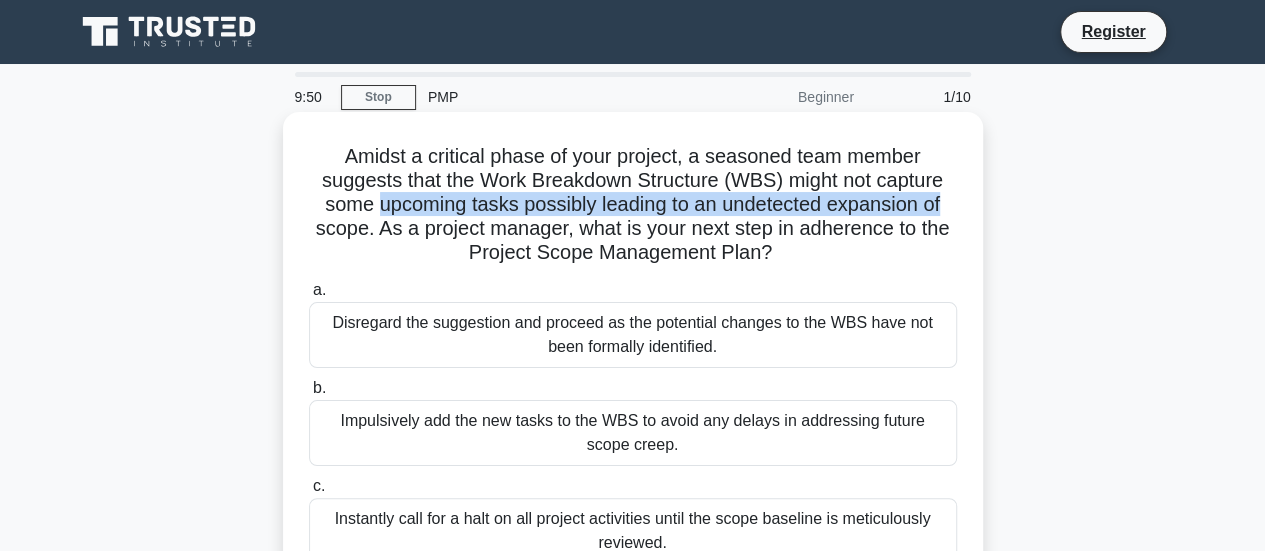 drag, startPoint x: 376, startPoint y: 209, endPoint x: 979, endPoint y: 210, distance: 603.00085 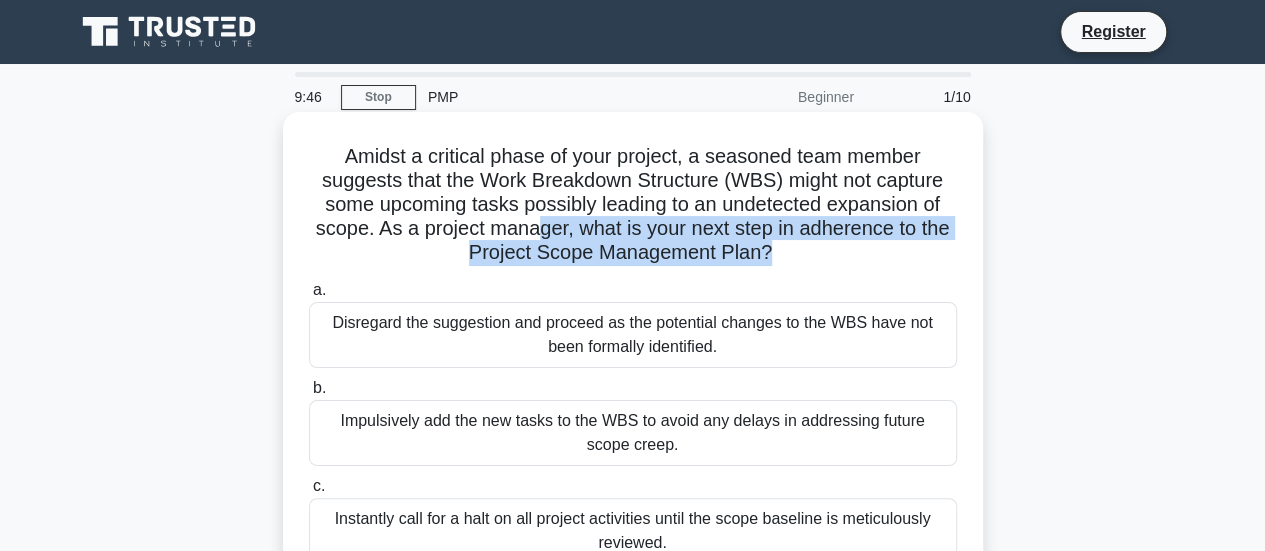 drag, startPoint x: 535, startPoint y: 237, endPoint x: 772, endPoint y: 258, distance: 237.92856 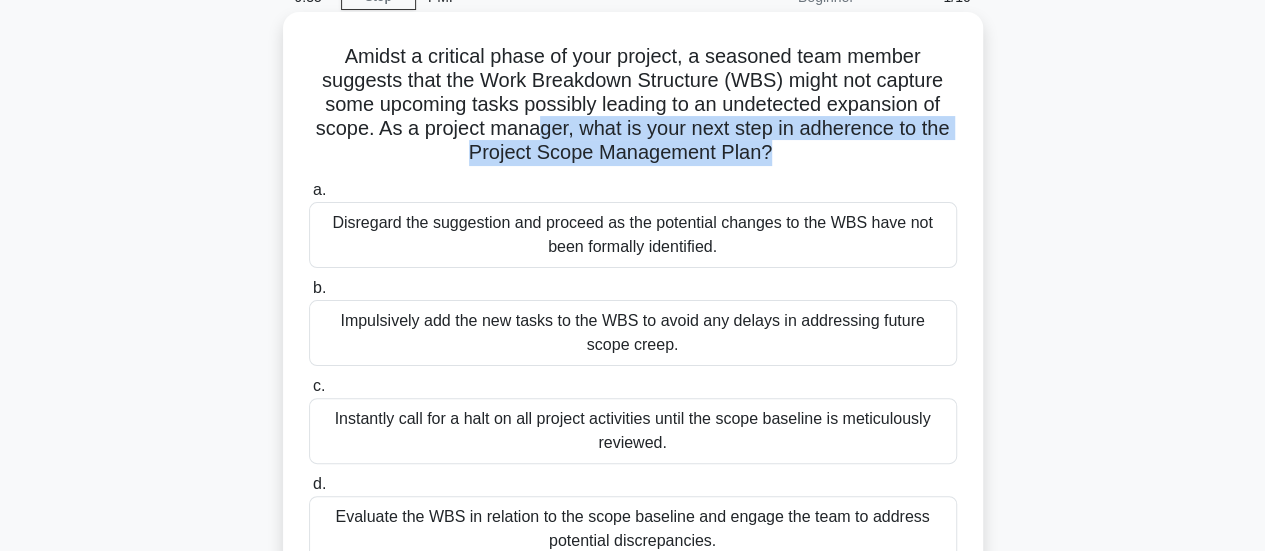 scroll, scrollTop: 200, scrollLeft: 0, axis: vertical 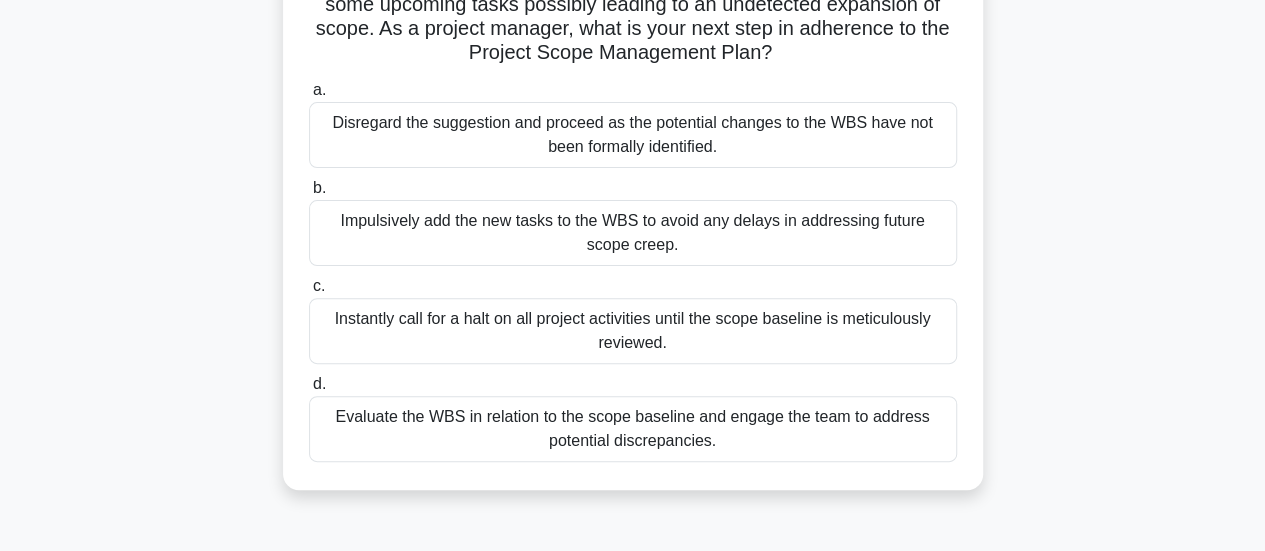 click on "Evaluate the WBS in relation to the scope baseline and engage the team to address potential discrepancies." at bounding box center (633, 429) 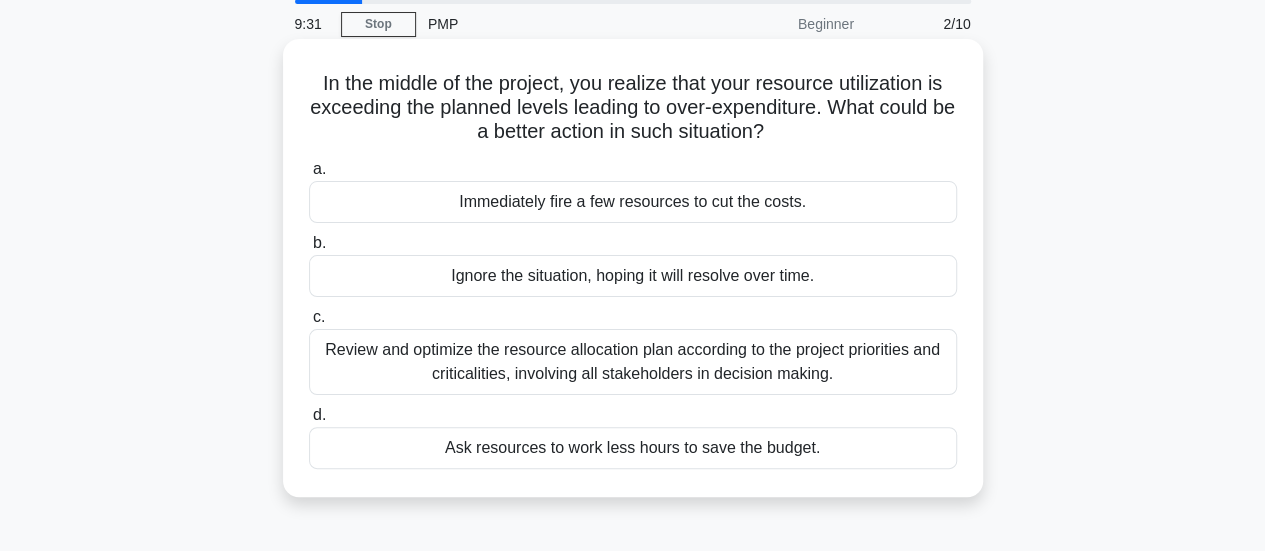 scroll, scrollTop: 0, scrollLeft: 0, axis: both 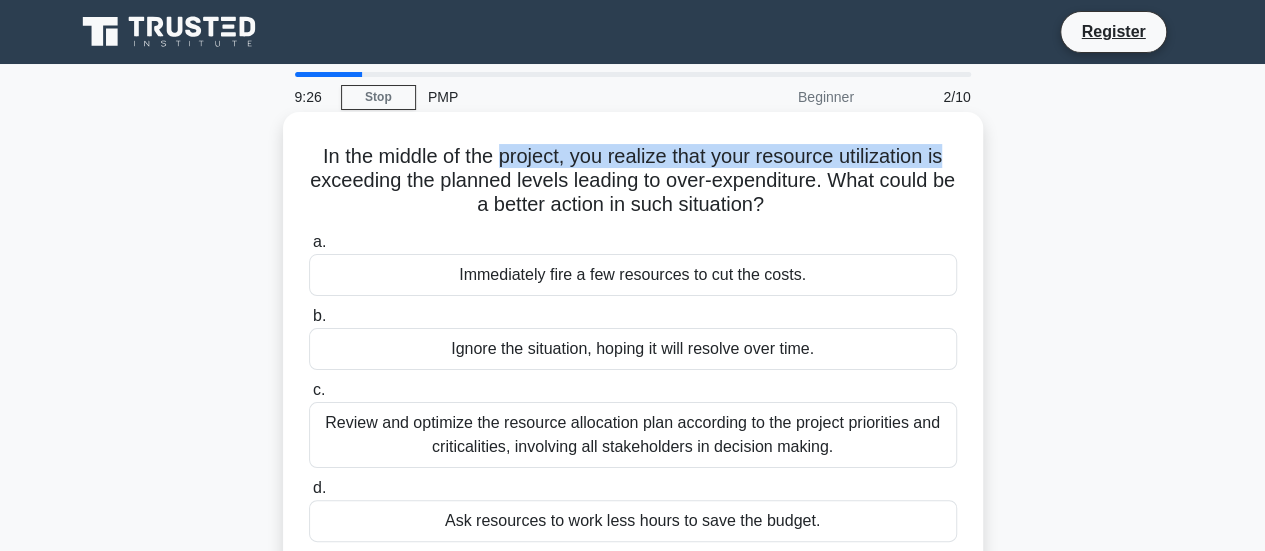drag, startPoint x: 496, startPoint y: 152, endPoint x: 954, endPoint y: 154, distance: 458.00436 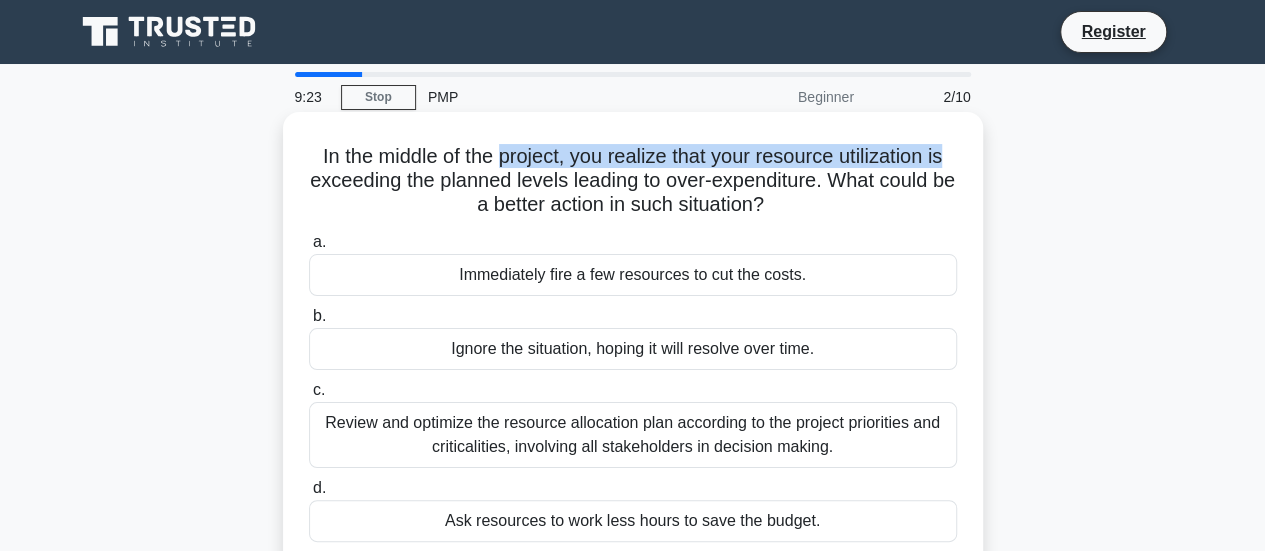 drag, startPoint x: 393, startPoint y: 181, endPoint x: 842, endPoint y: 202, distance: 449.4908 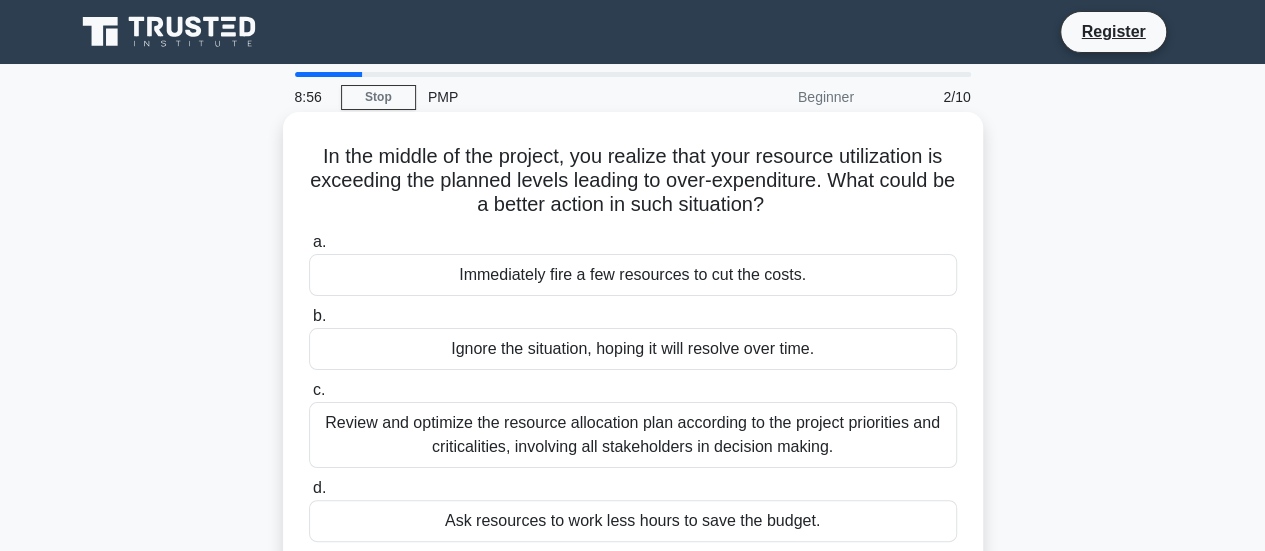 click on "In the middle of the project, you realize that your resource utilization is exceeding the planned levels leading to over-expenditure. What could be a better action in such situation?
.spinner_0XTQ{transform-origin:center;animation:spinner_y6GP .75s linear infinite}@keyframes spinner_y6GP{100%{transform:rotate(360deg)}}" at bounding box center (633, 181) 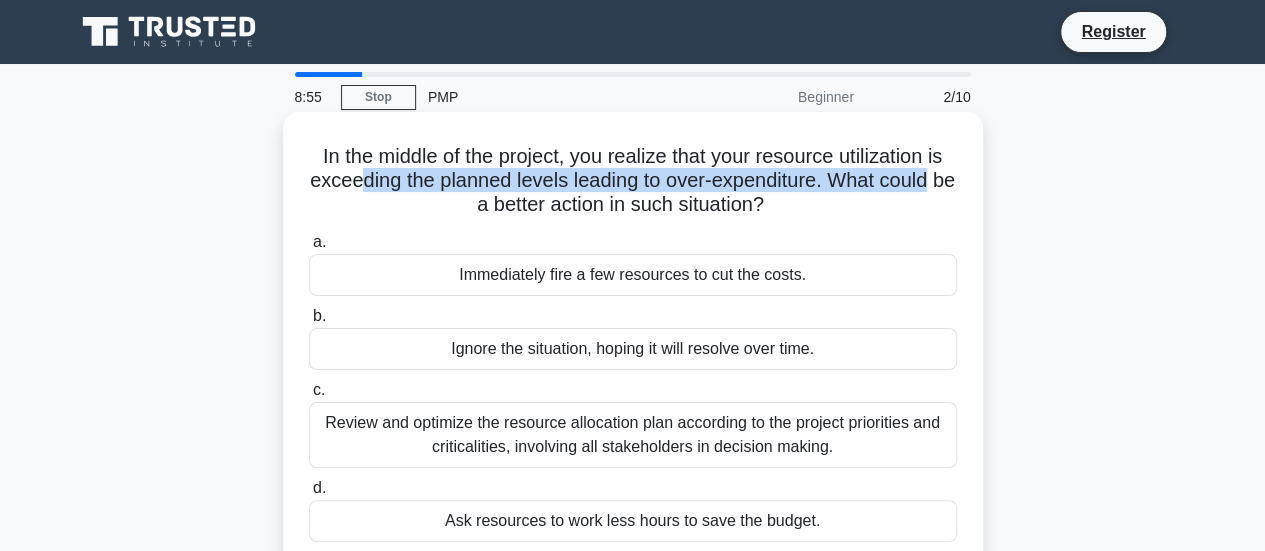 drag, startPoint x: 361, startPoint y: 186, endPoint x: 979, endPoint y: 181, distance: 618.0202 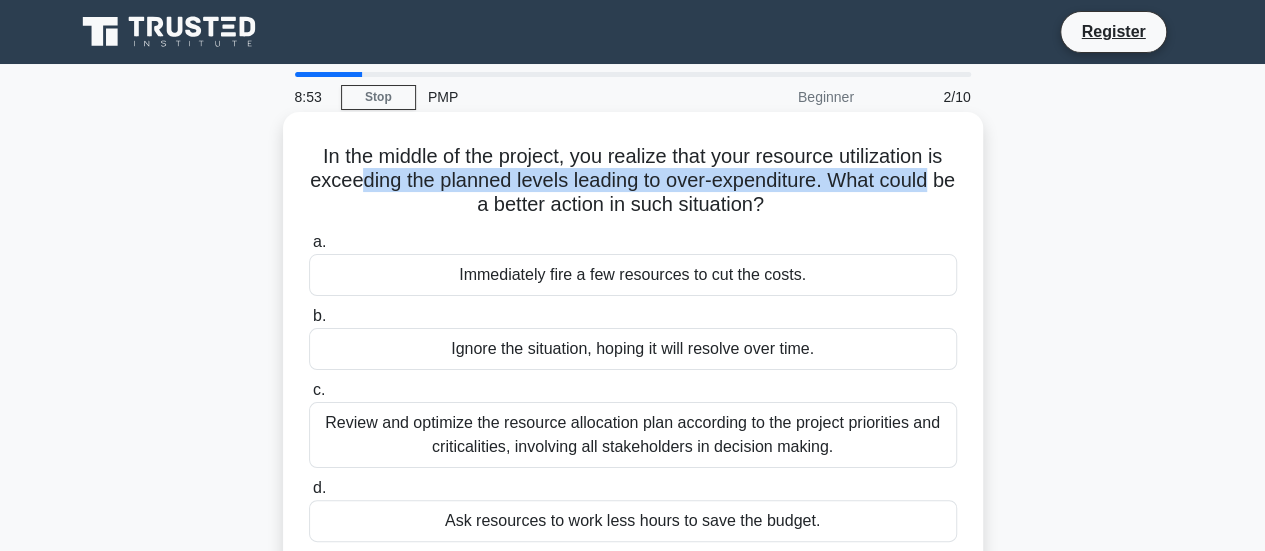 drag, startPoint x: 454, startPoint y: 208, endPoint x: 870, endPoint y: 207, distance: 416.0012 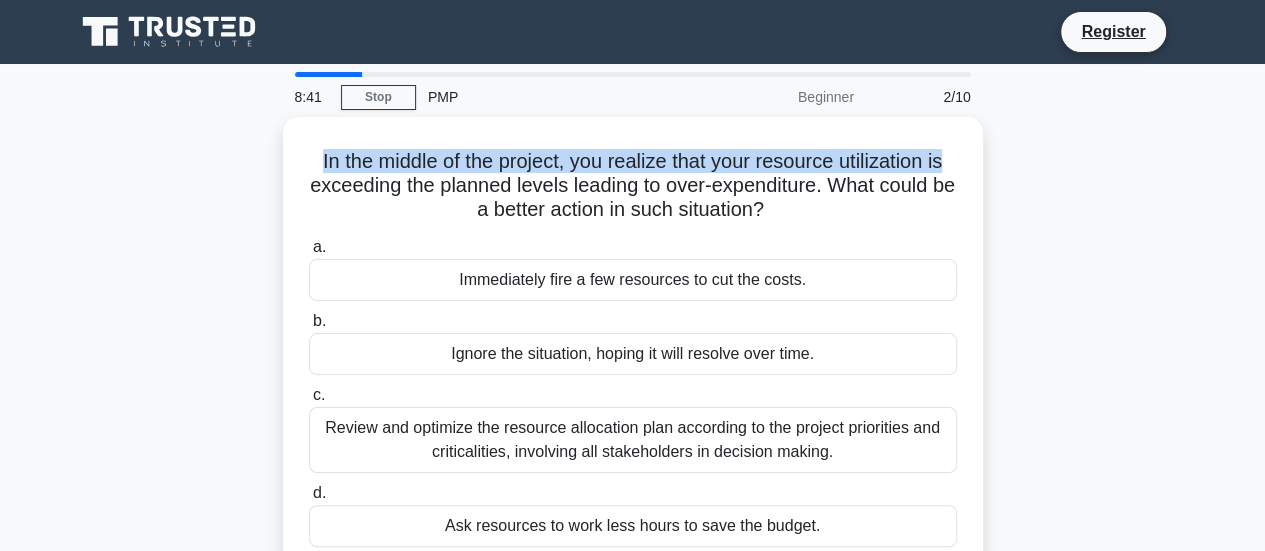 drag, startPoint x: 307, startPoint y: 149, endPoint x: 1114, endPoint y: 162, distance: 807.1047 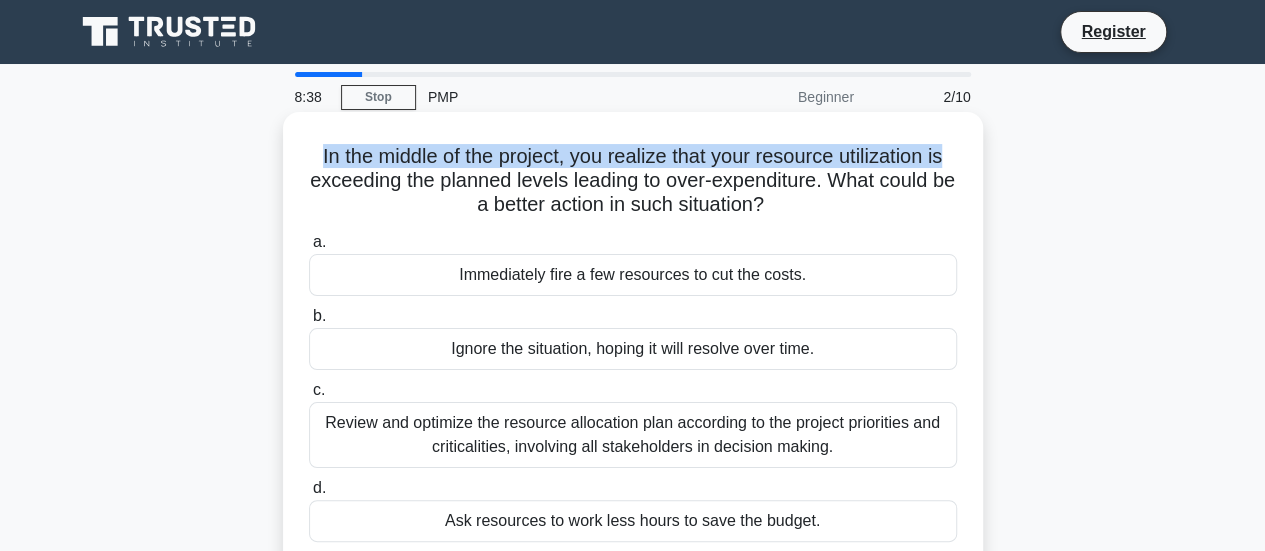 drag, startPoint x: 384, startPoint y: 181, endPoint x: 980, endPoint y: 209, distance: 596.65735 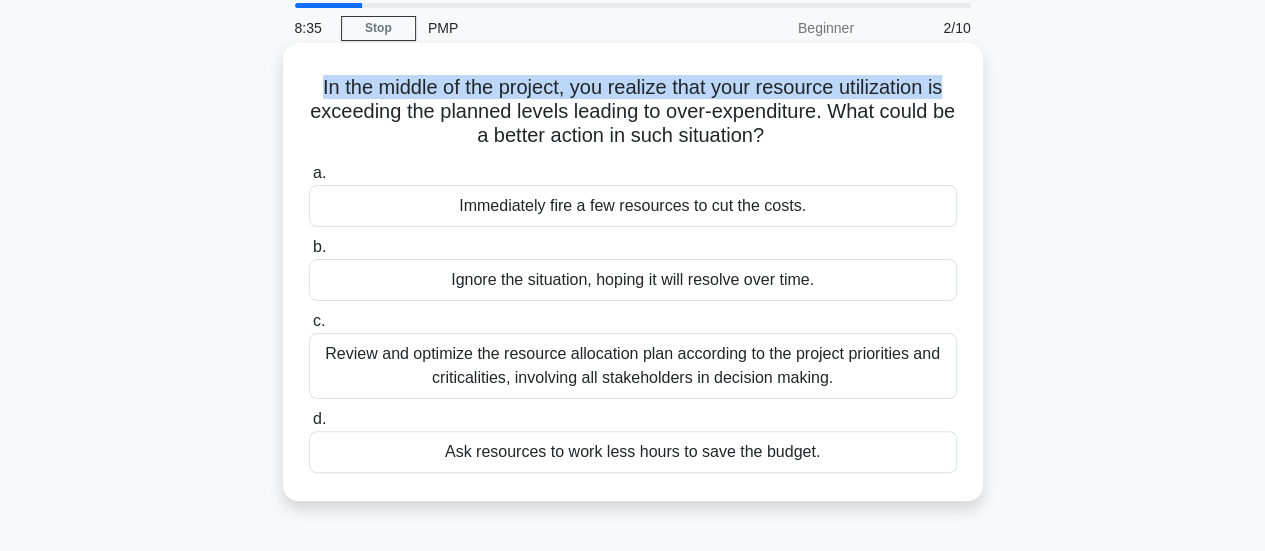 scroll, scrollTop: 100, scrollLeft: 0, axis: vertical 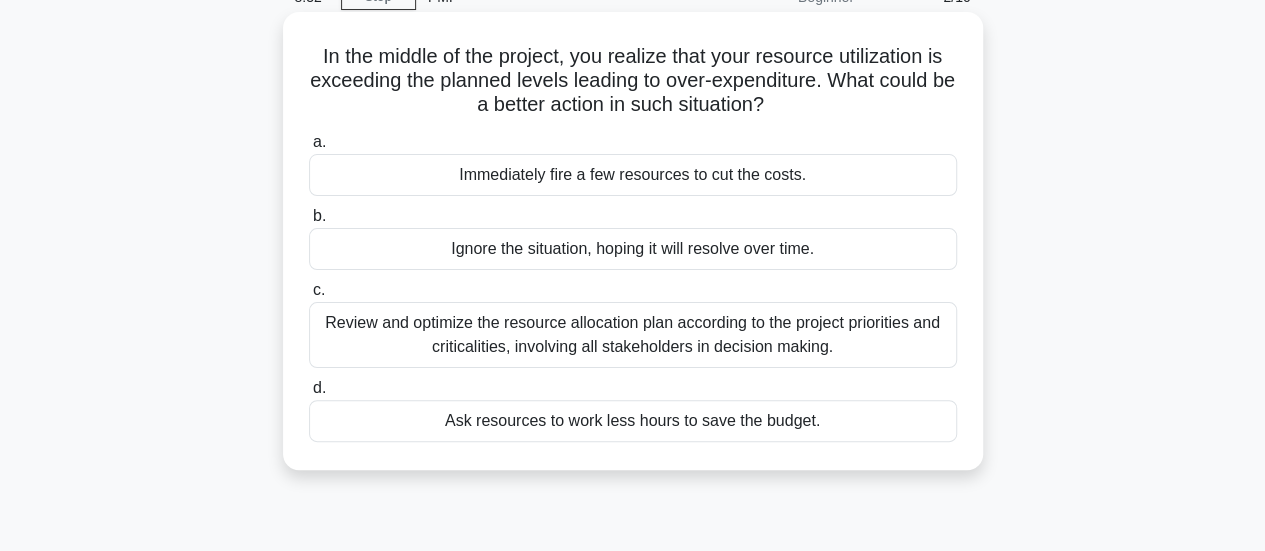click on "Review and optimize the resource allocation plan according to the project priorities and criticalities, involving all stakeholders in decision making." at bounding box center [633, 335] 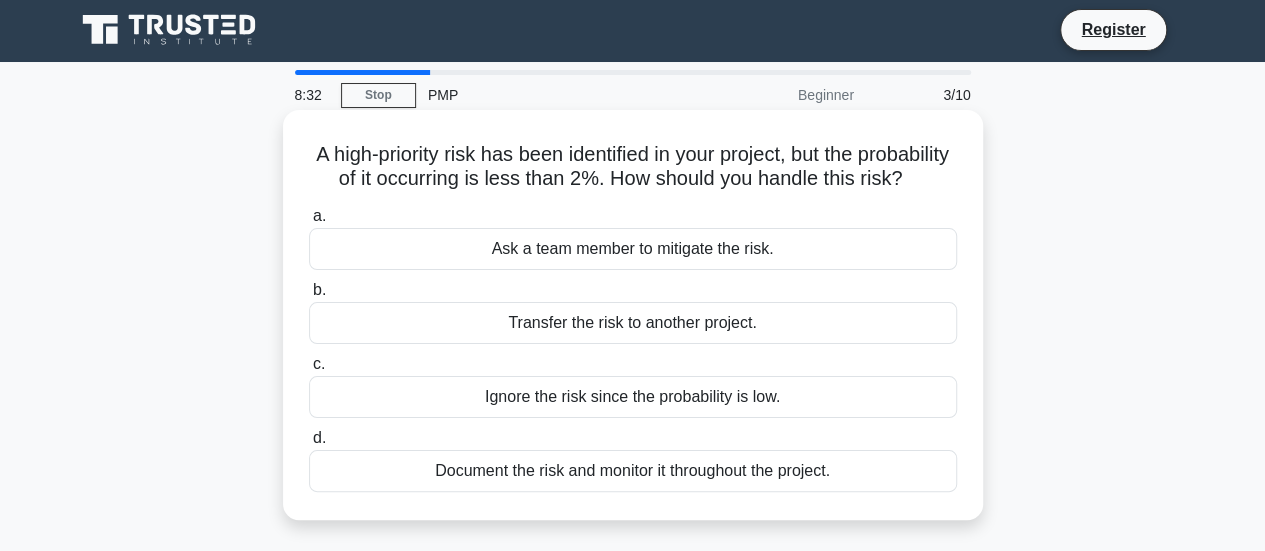 scroll, scrollTop: 0, scrollLeft: 0, axis: both 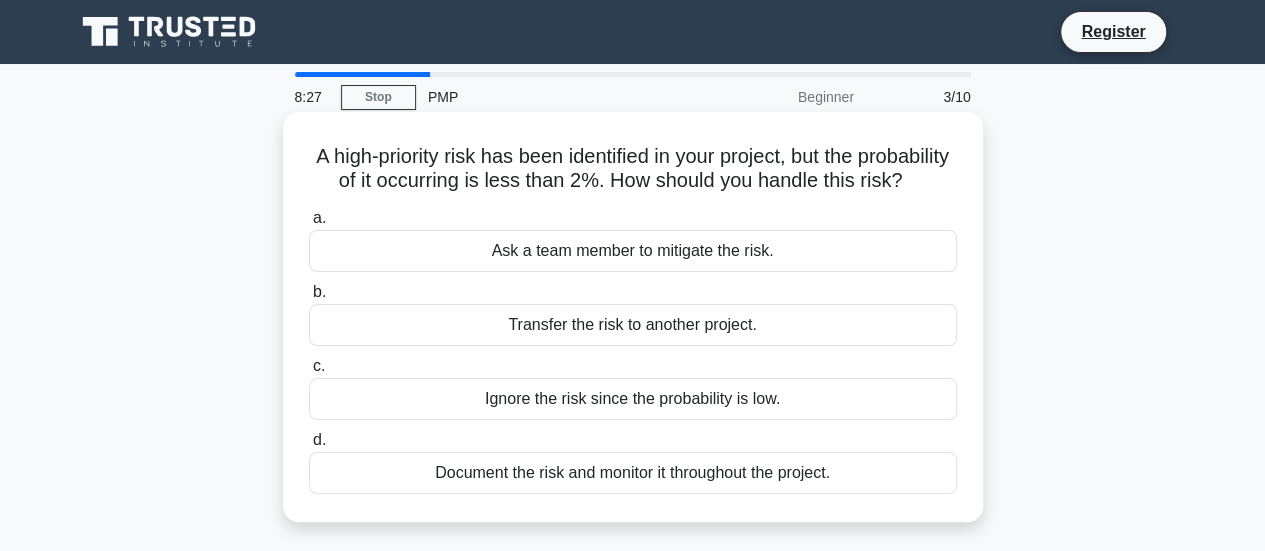 drag, startPoint x: 546, startPoint y: 175, endPoint x: 964, endPoint y: 200, distance: 418.74695 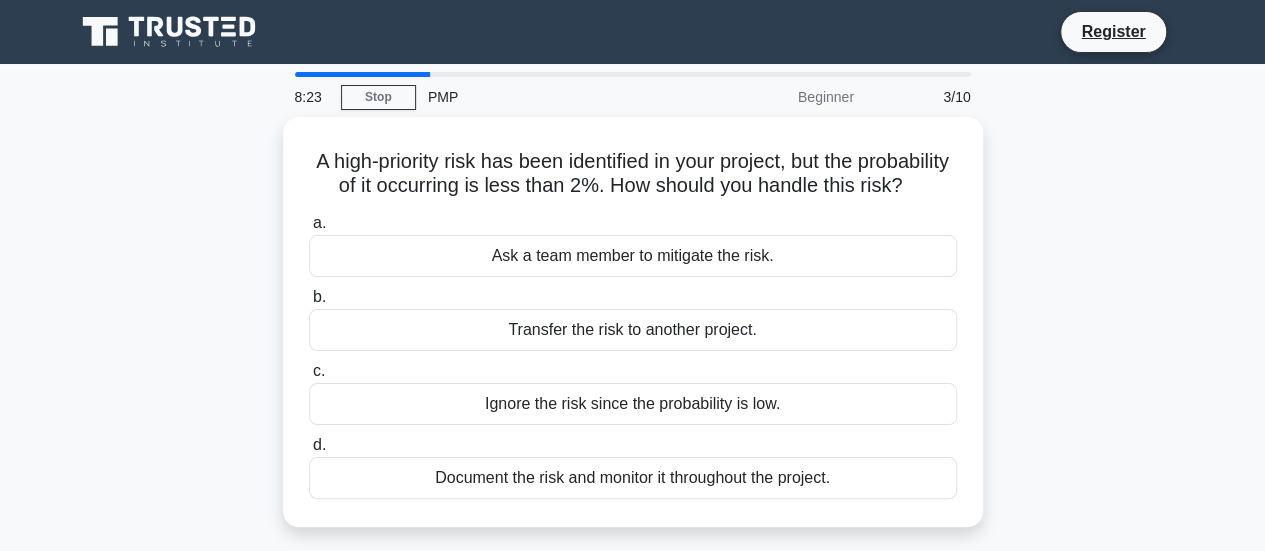 click on "A high-priority risk has been identified in your project, but the probability of it occurring is less than 2%. How should you handle this risk?
.spinner_0XTQ{transform-origin:center;animation:spinner_y6GP .75s linear infinite}@keyframes spinner_y6GP{100%{transform:rotate(360deg)}}
a.
Ask a team member to mitigate the risk.
b. c. d." at bounding box center [633, 334] 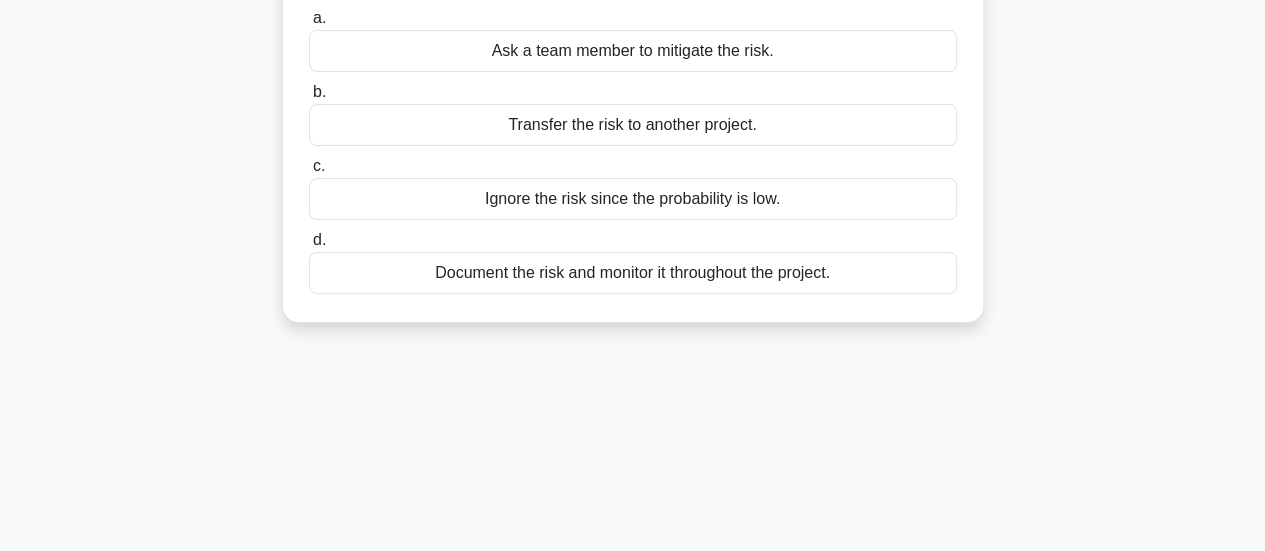 click on "Document the risk and monitor it throughout the project." at bounding box center (633, 273) 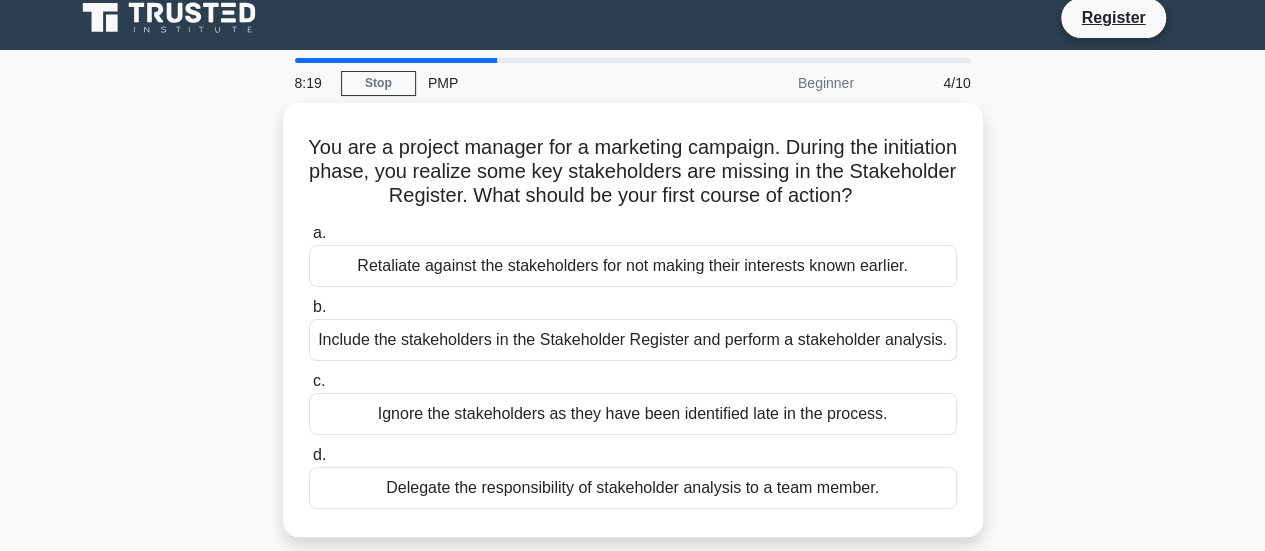 scroll, scrollTop: 0, scrollLeft: 0, axis: both 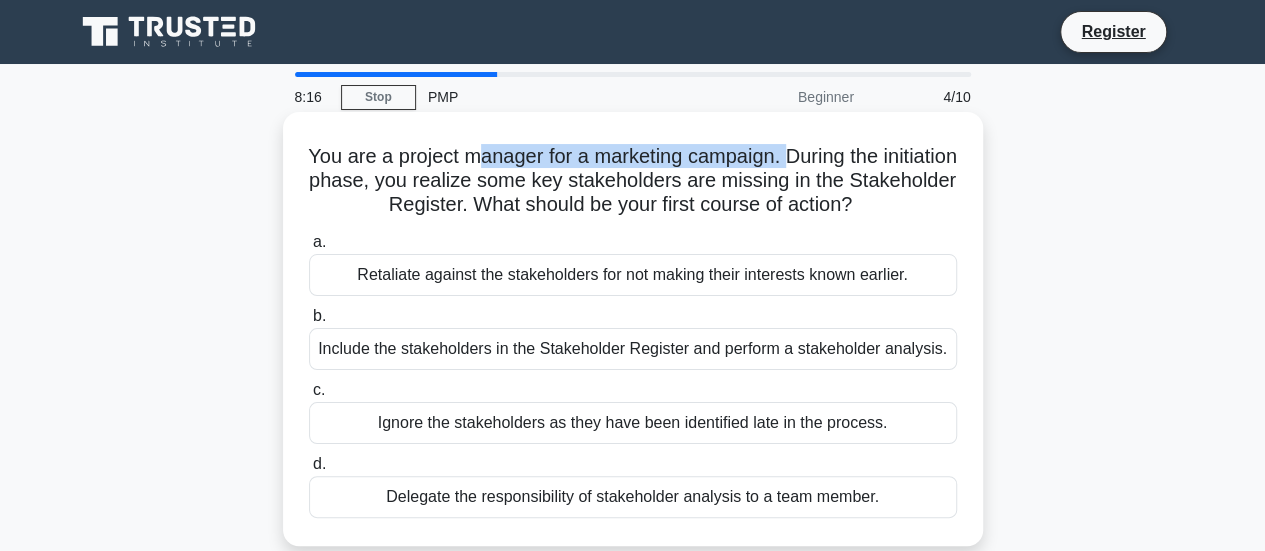 drag, startPoint x: 508, startPoint y: 157, endPoint x: 826, endPoint y: 161, distance: 318.02515 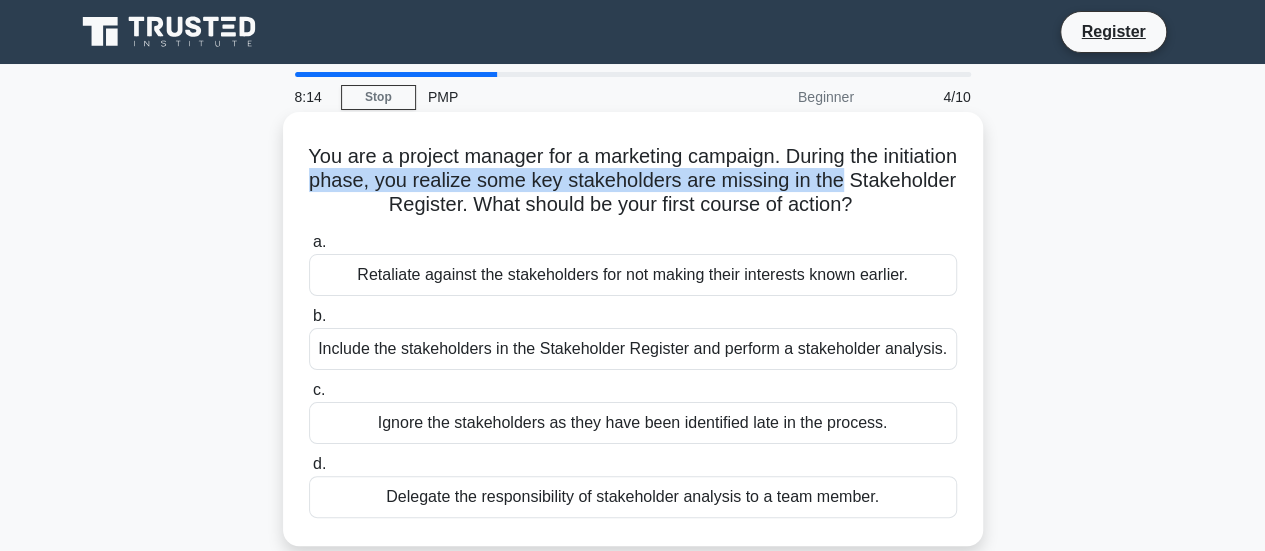drag, startPoint x: 396, startPoint y: 178, endPoint x: 978, endPoint y: 180, distance: 582.0034 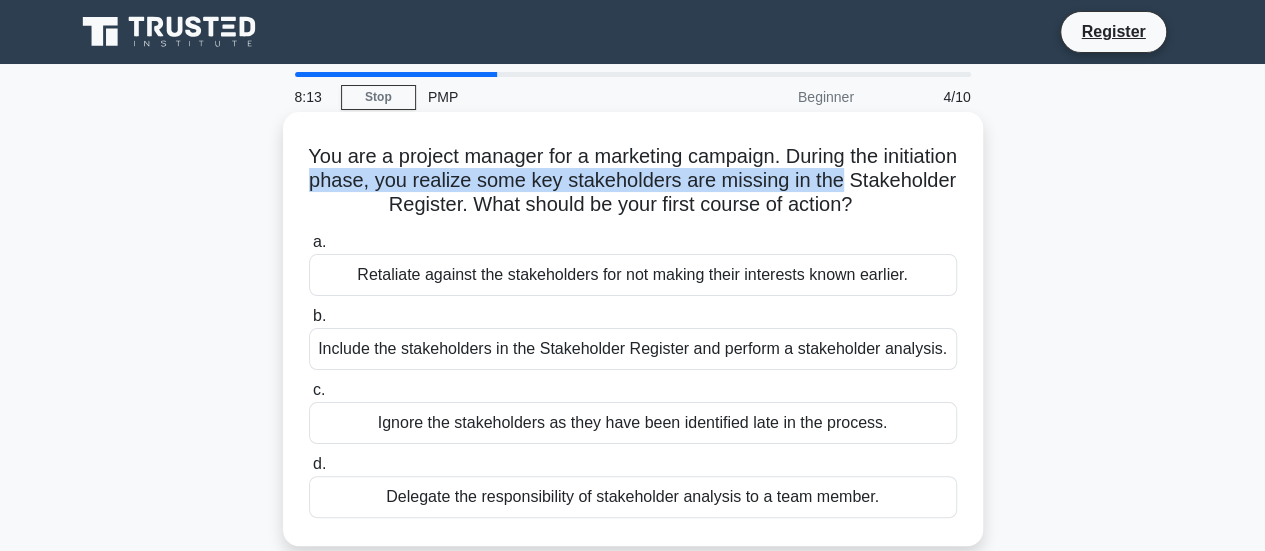 drag, startPoint x: 399, startPoint y: 208, endPoint x: 957, endPoint y: 207, distance: 558.0009 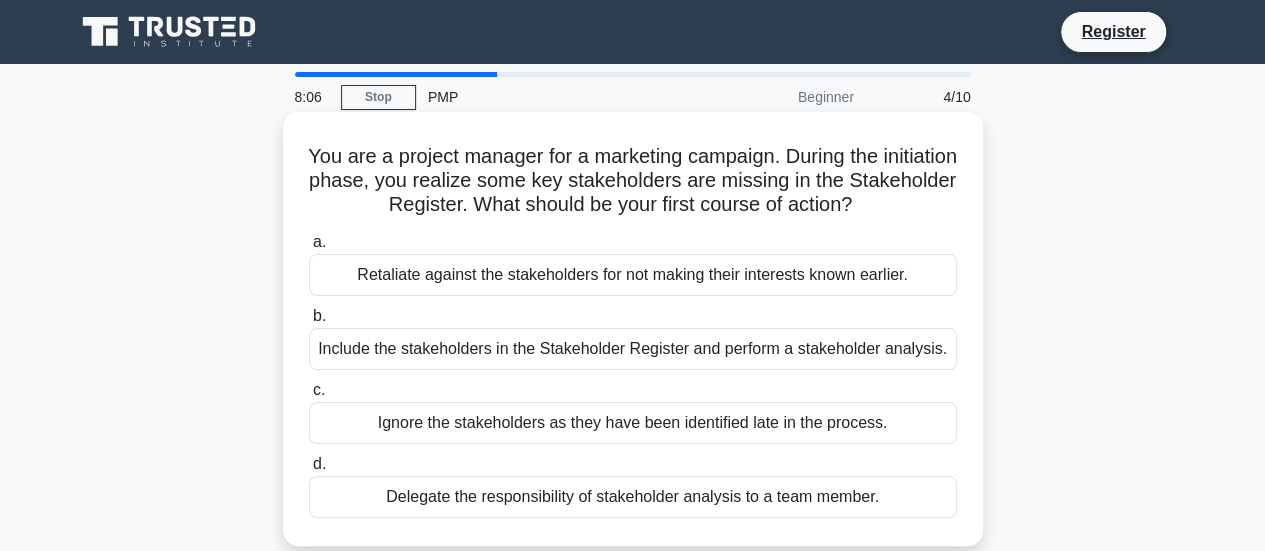 click on "Include the stakeholders in the Stakeholder Register and perform a stakeholder analysis." at bounding box center [633, 349] 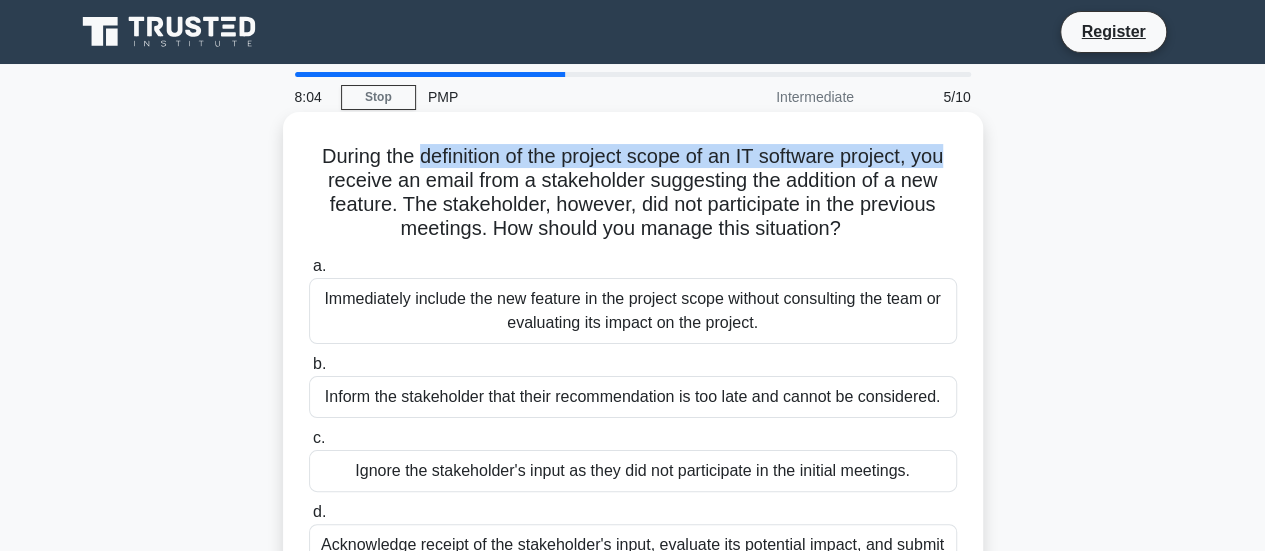 drag, startPoint x: 410, startPoint y: 154, endPoint x: 965, endPoint y: 153, distance: 555.0009 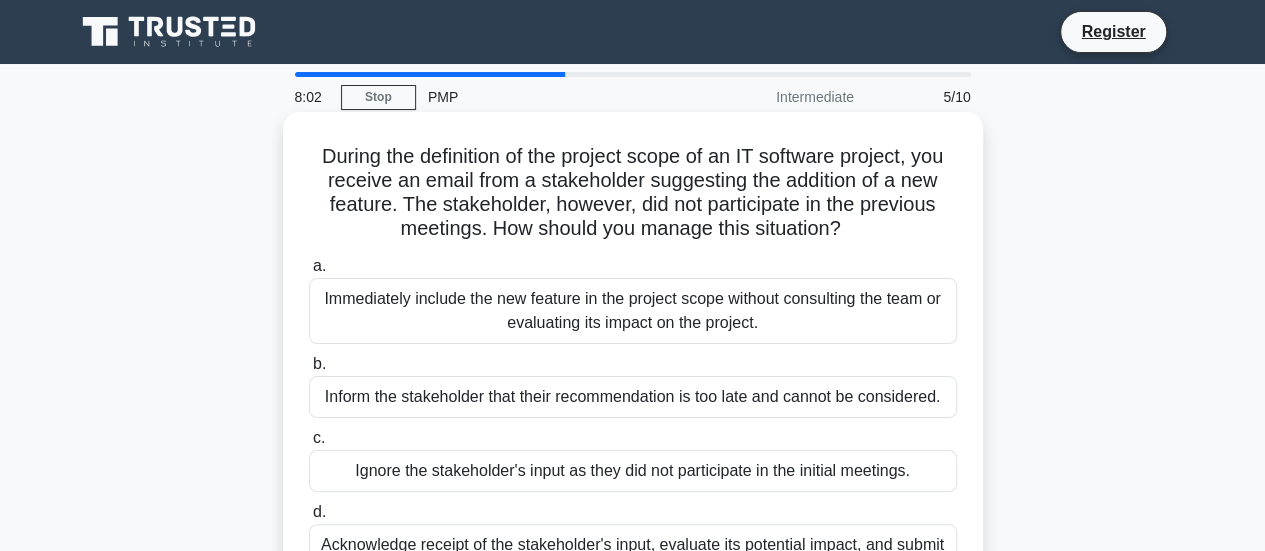 click on "During the definition of the project scope of an IT software project, you receive an email from a stakeholder suggesting the addition of a new feature. The stakeholder, however, did not participate in the previous meetings. How should you manage this situation?
.spinner_0XTQ{transform-origin:center;animation:spinner_y6GP .75s linear infinite}@keyframes spinner_y6GP{100%{transform:rotate(360deg)}}" at bounding box center (633, 193) 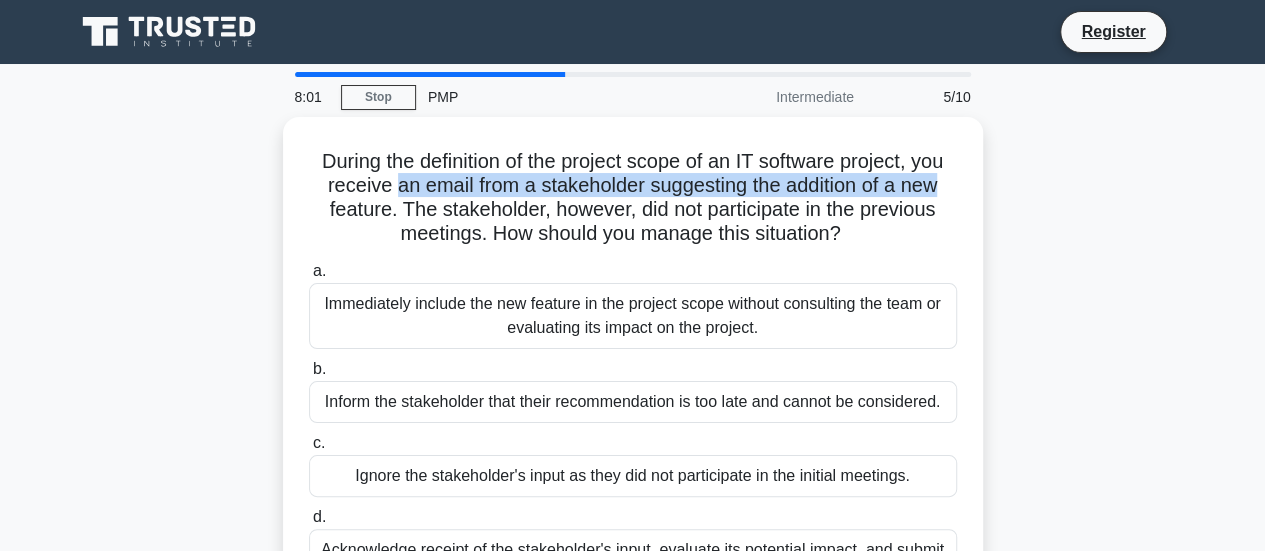 drag, startPoint x: 386, startPoint y: 185, endPoint x: 998, endPoint y: 185, distance: 612 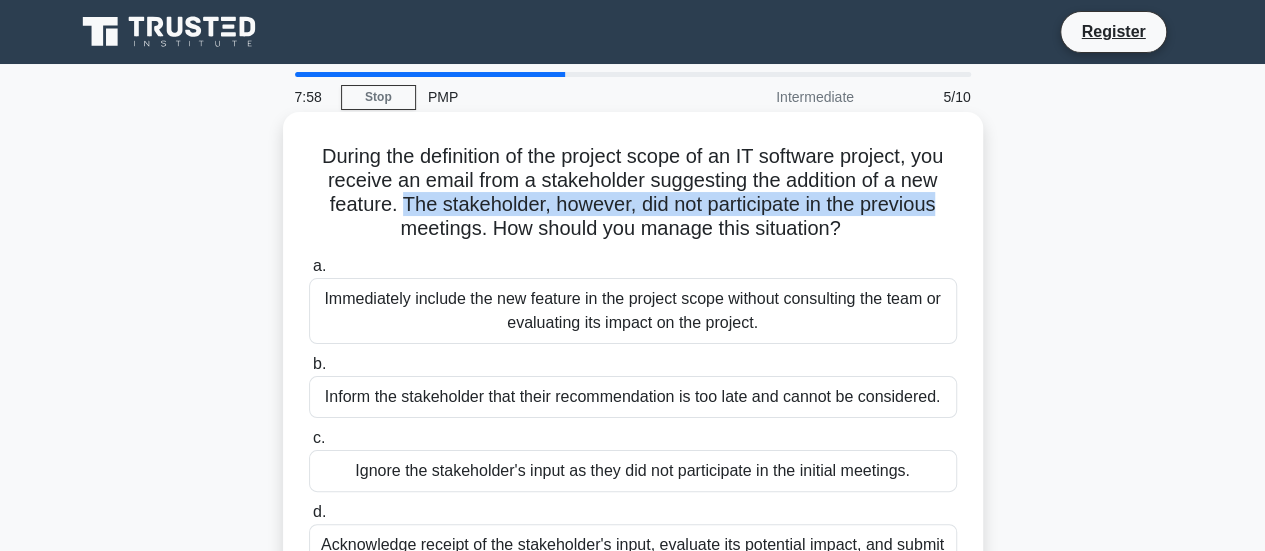 drag, startPoint x: 396, startPoint y: 207, endPoint x: 954, endPoint y: 215, distance: 558.0574 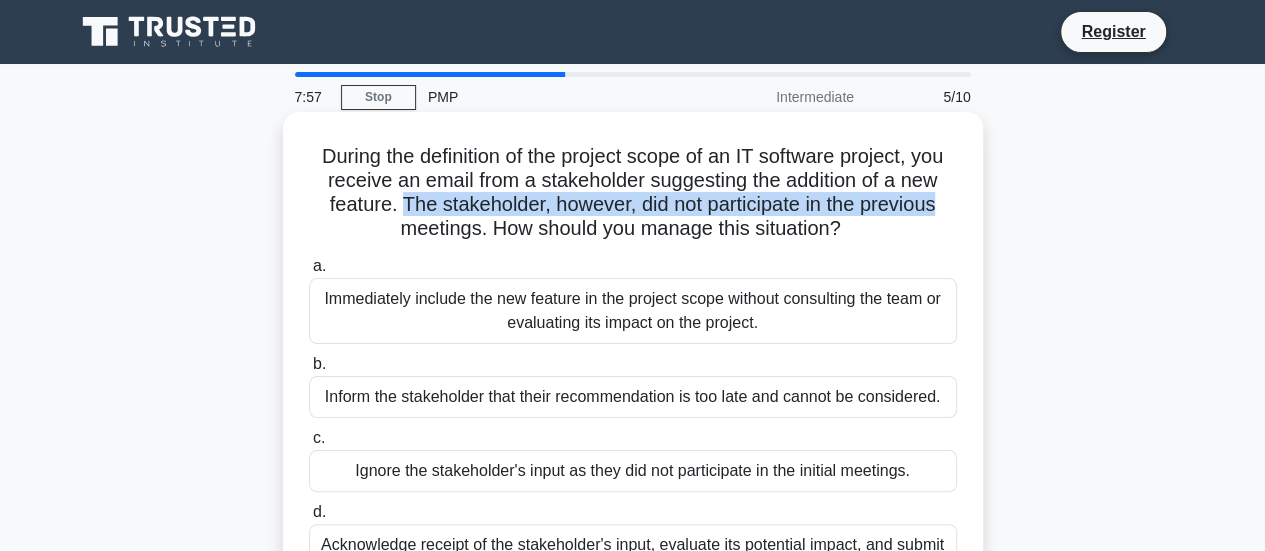 drag, startPoint x: 534, startPoint y: 229, endPoint x: 938, endPoint y: 228, distance: 404.00125 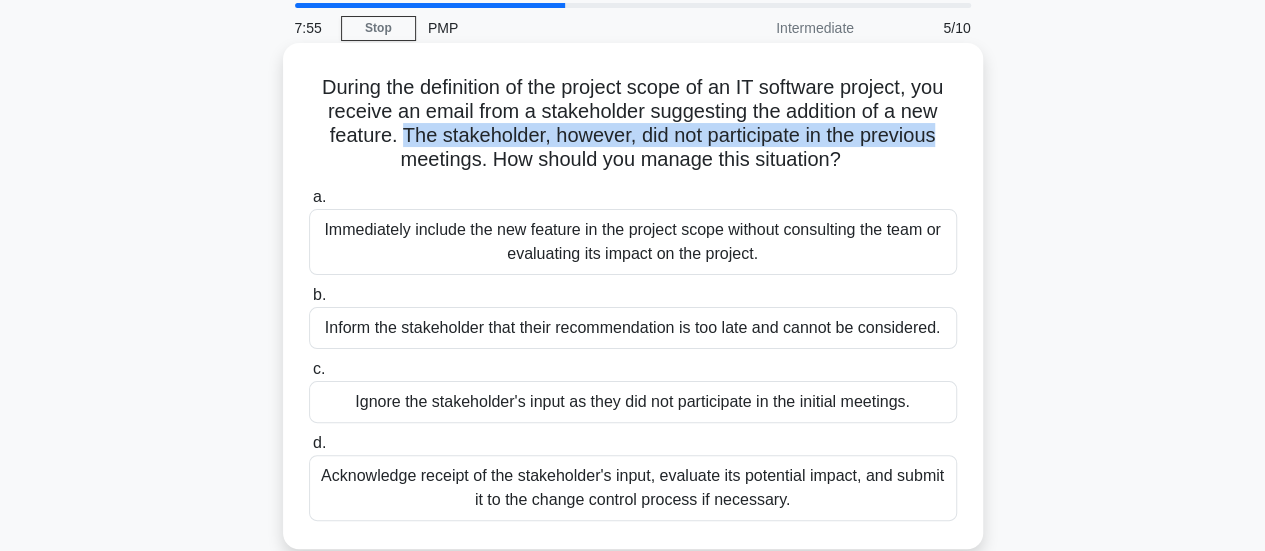 scroll, scrollTop: 100, scrollLeft: 0, axis: vertical 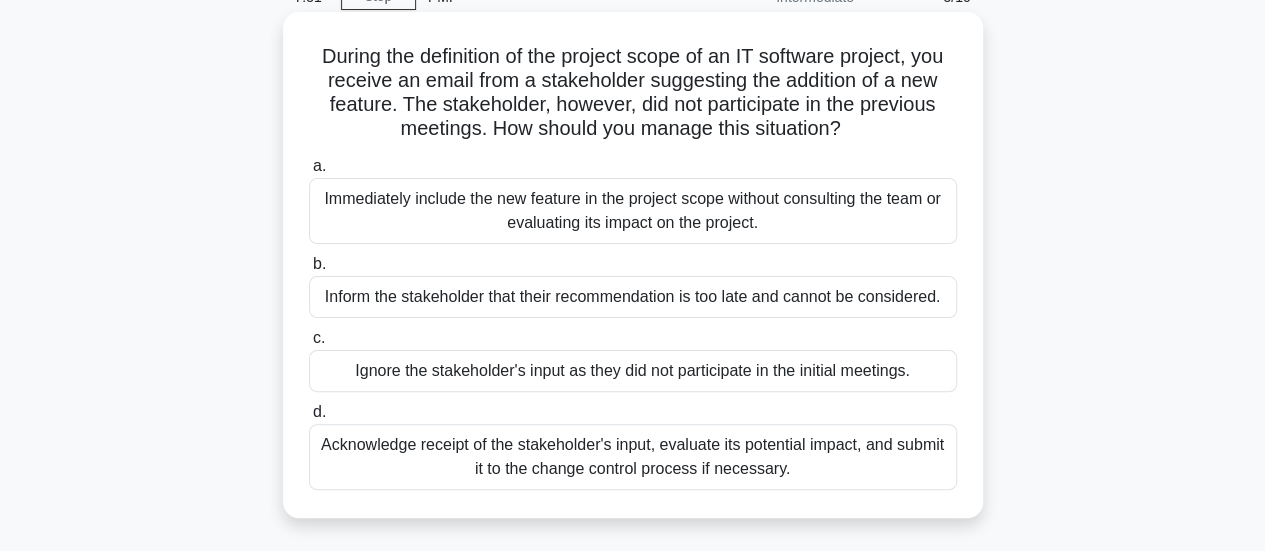 click on "Acknowledge receipt of the stakeholder's input, evaluate its potential impact, and submit it to the change control process if necessary." at bounding box center [633, 457] 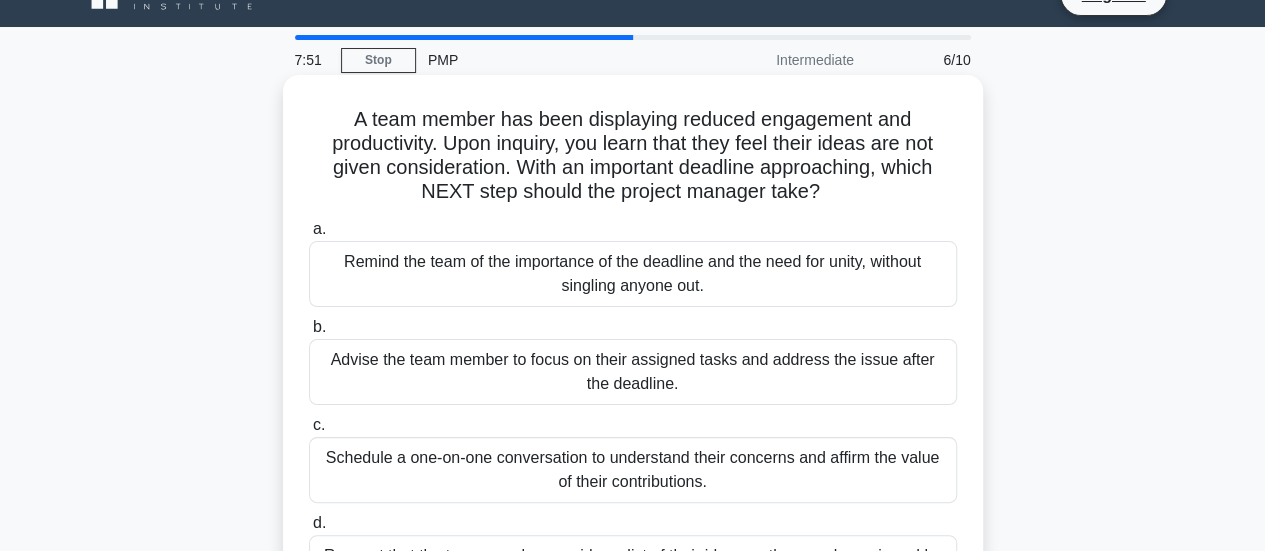 scroll, scrollTop: 0, scrollLeft: 0, axis: both 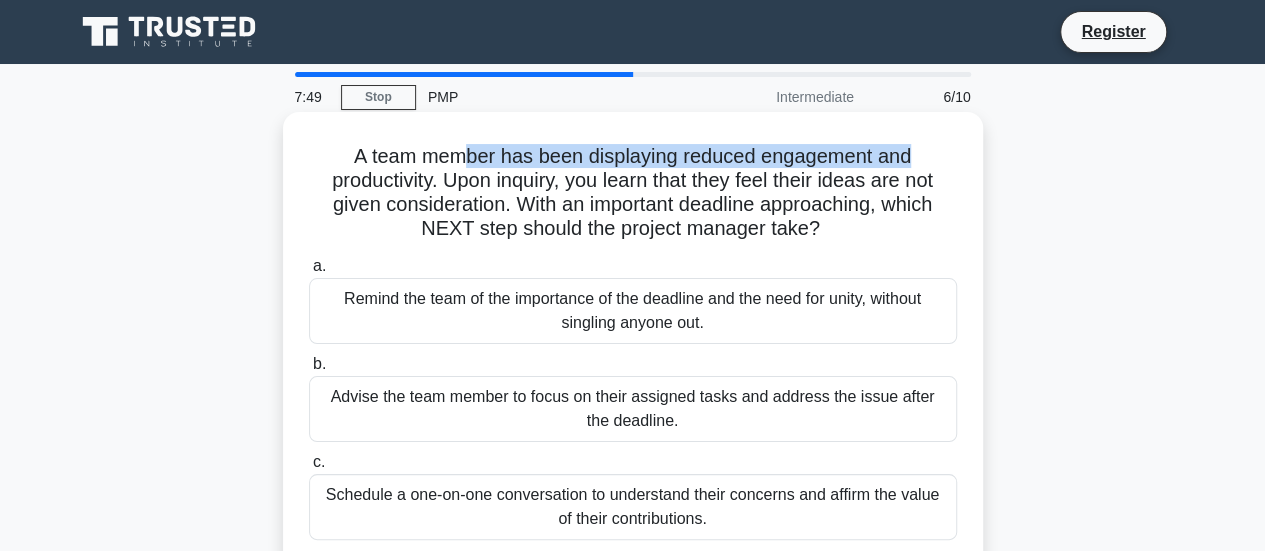 drag, startPoint x: 457, startPoint y: 153, endPoint x: 980, endPoint y: 153, distance: 523 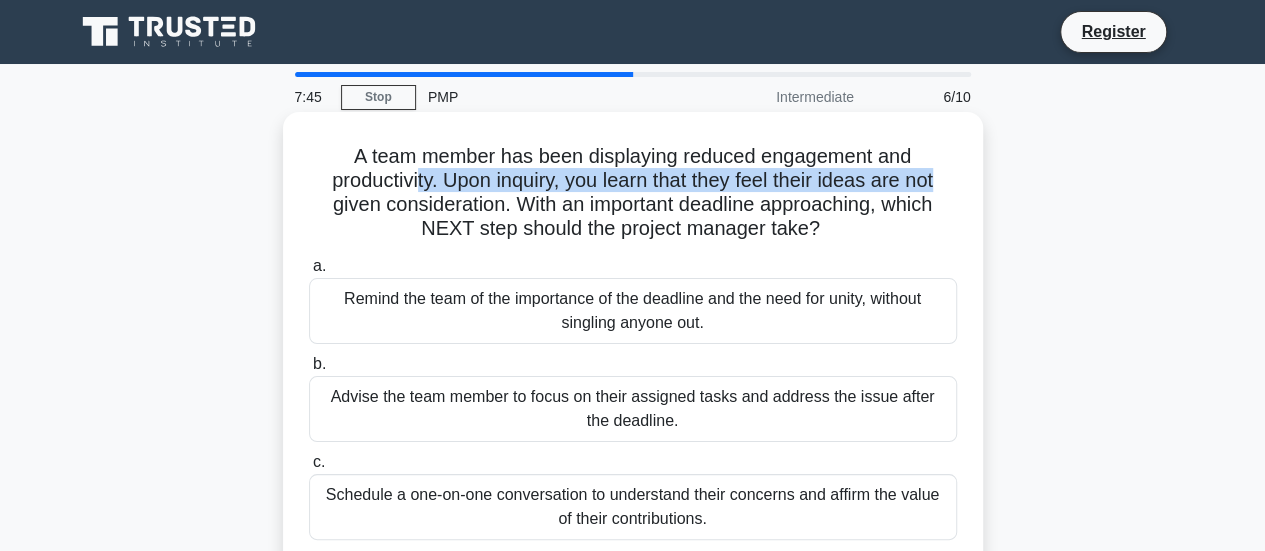 drag, startPoint x: 412, startPoint y: 186, endPoint x: 978, endPoint y: 185, distance: 566.00085 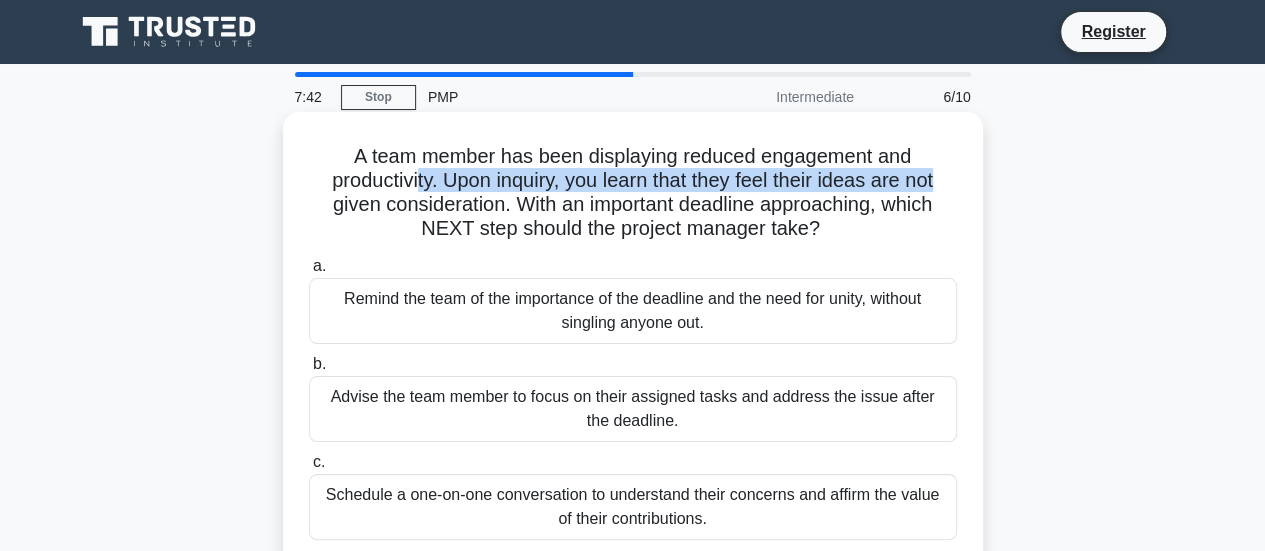 drag, startPoint x: 371, startPoint y: 209, endPoint x: 946, endPoint y: 228, distance: 575.31384 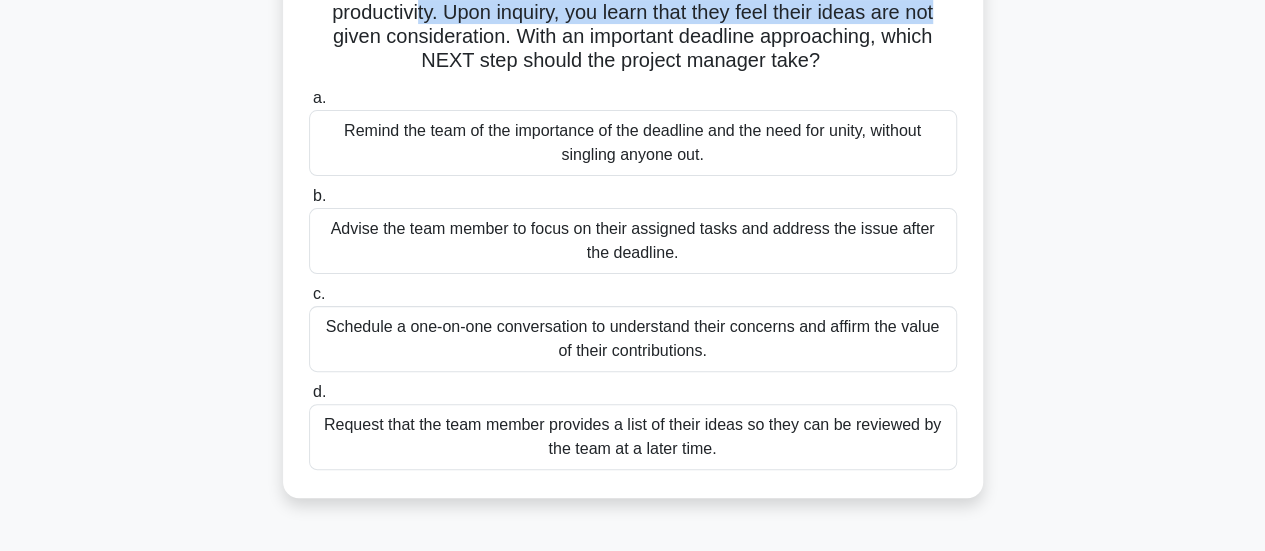 scroll, scrollTop: 200, scrollLeft: 0, axis: vertical 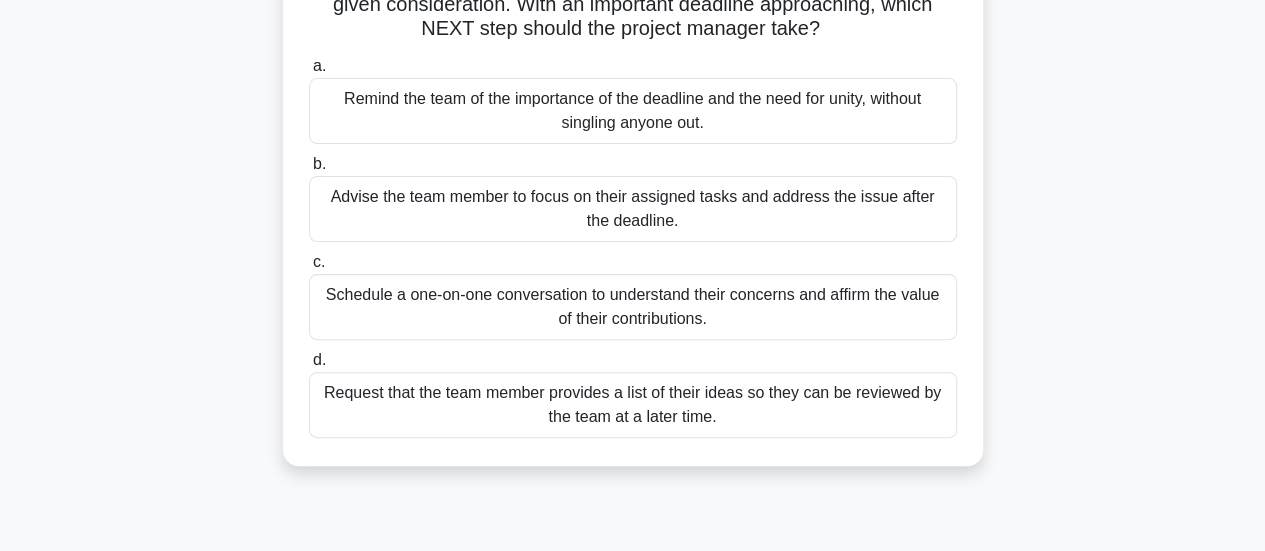 click on "Schedule a one-on-one conversation to understand their concerns and affirm the value of their contributions." at bounding box center [633, 307] 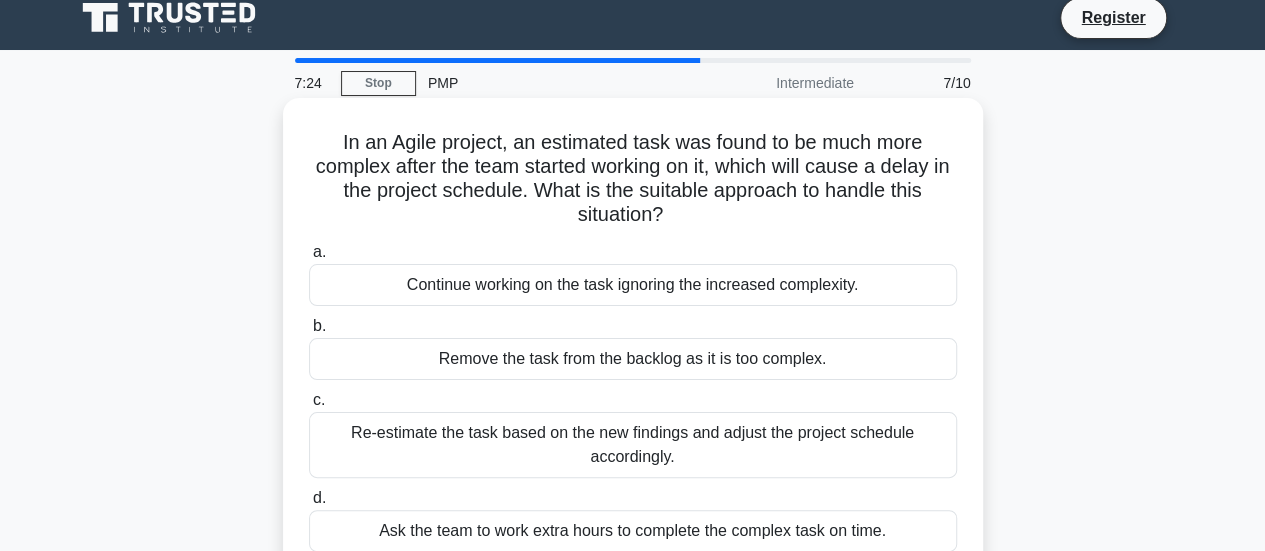 scroll, scrollTop: 0, scrollLeft: 0, axis: both 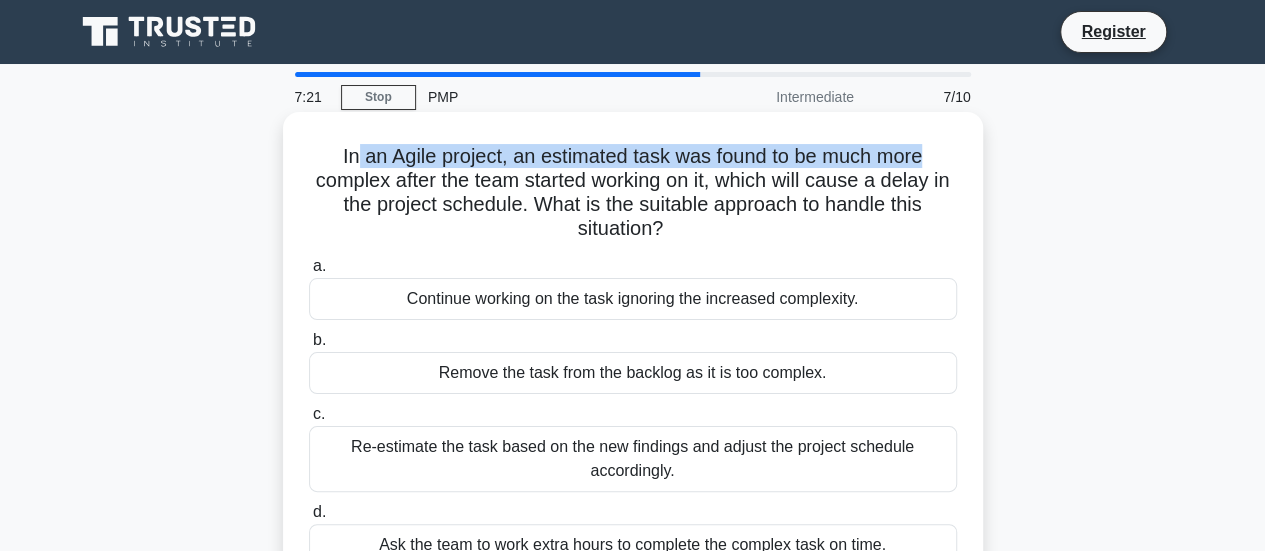 drag, startPoint x: 351, startPoint y: 151, endPoint x: 952, endPoint y: 161, distance: 601.0832 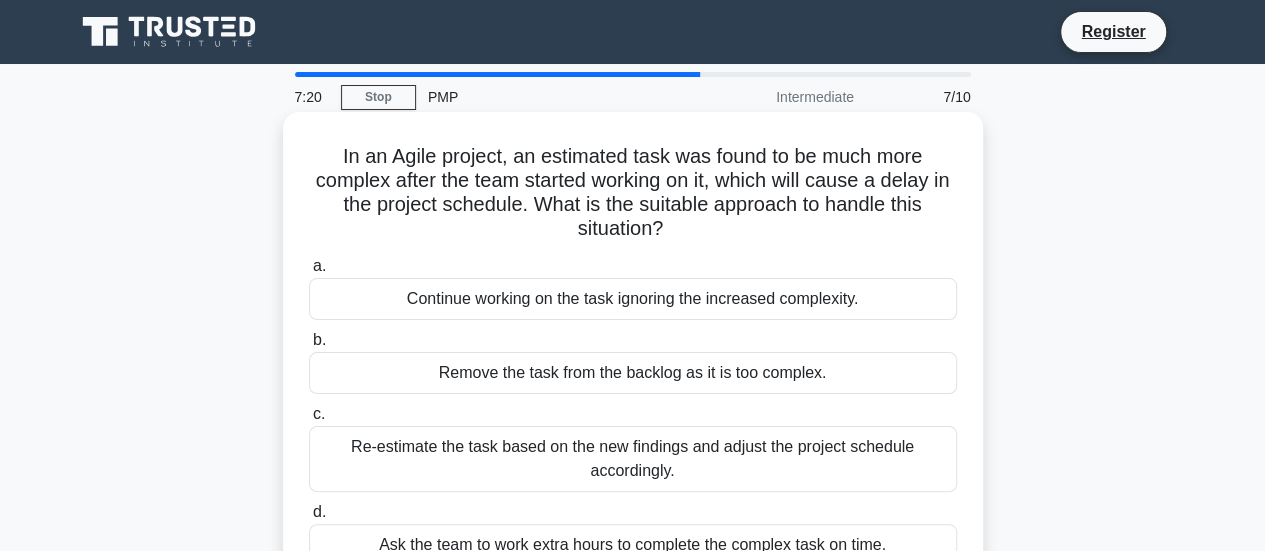 click on "In an Agile project, an estimated task was found to be much more complex after the team started working on it, which will cause a delay in the project schedule. What is the suitable approach to handle this situation?
.spinner_0XTQ{transform-origin:center;animation:spinner_y6GP .75s linear infinite}@keyframes spinner_y6GP{100%{transform:rotate(360deg)}}" at bounding box center [633, 193] 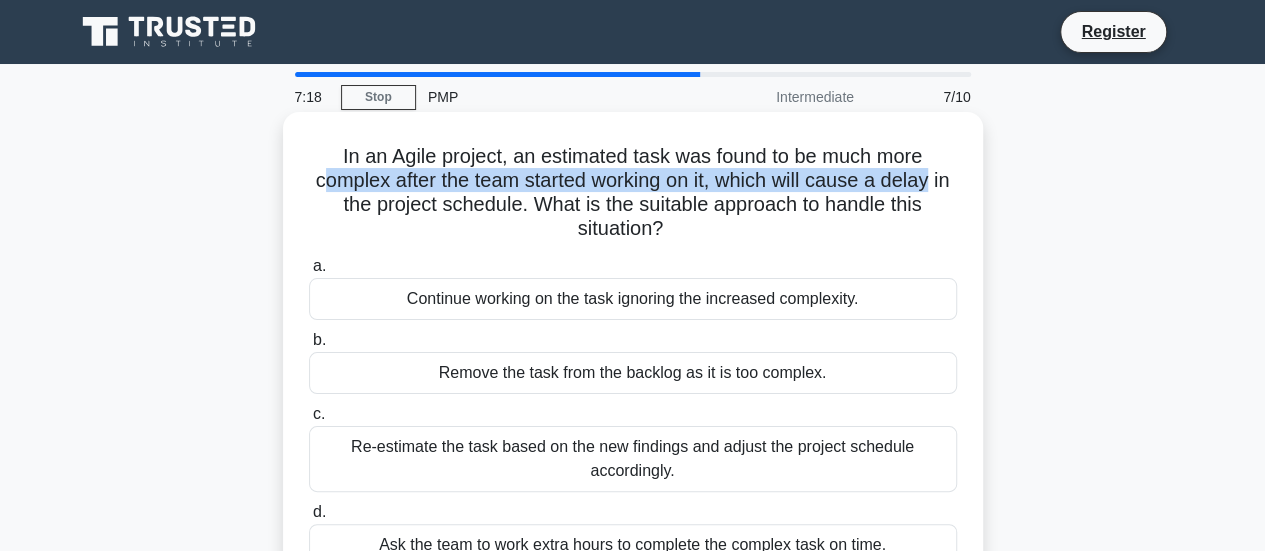 drag, startPoint x: 324, startPoint y: 185, endPoint x: 958, endPoint y: 183, distance: 634.0032 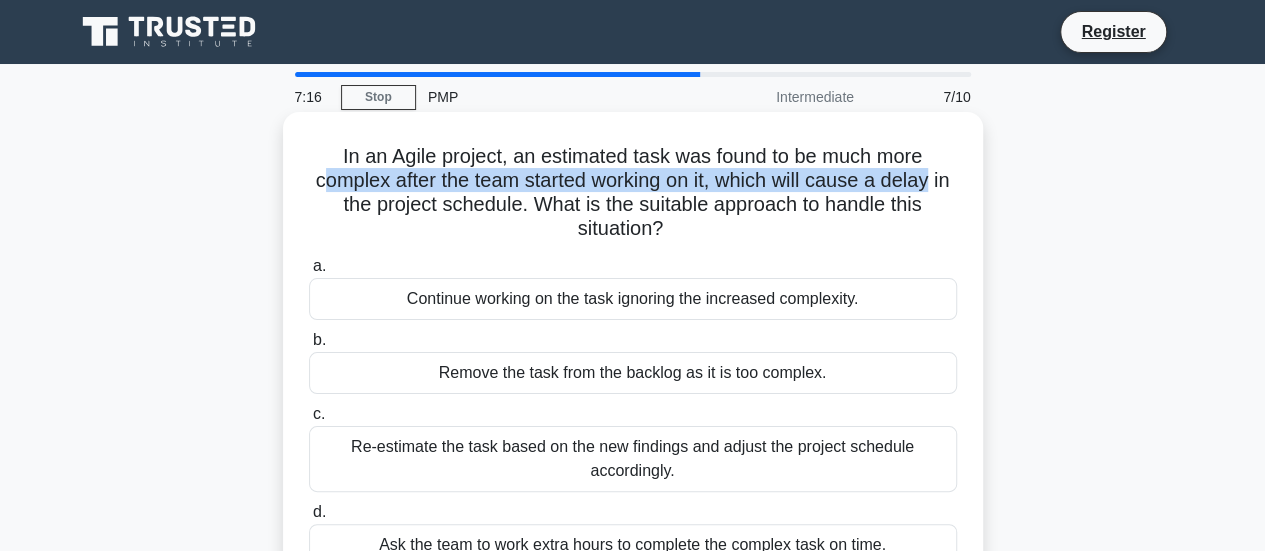 drag, startPoint x: 446, startPoint y: 205, endPoint x: 931, endPoint y: 231, distance: 485.6964 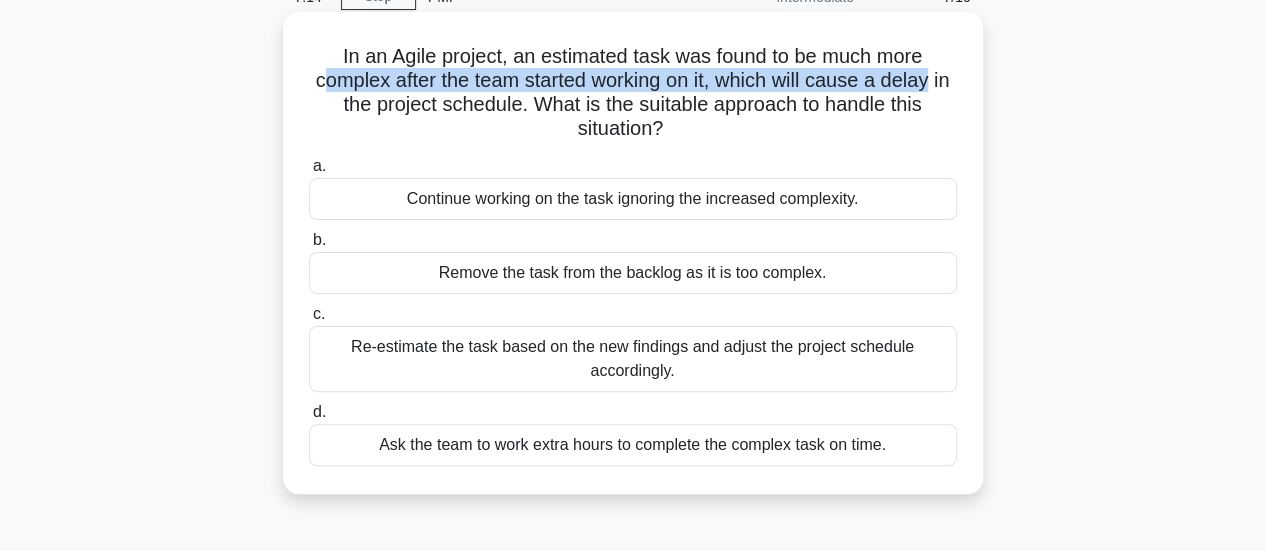 scroll, scrollTop: 200, scrollLeft: 0, axis: vertical 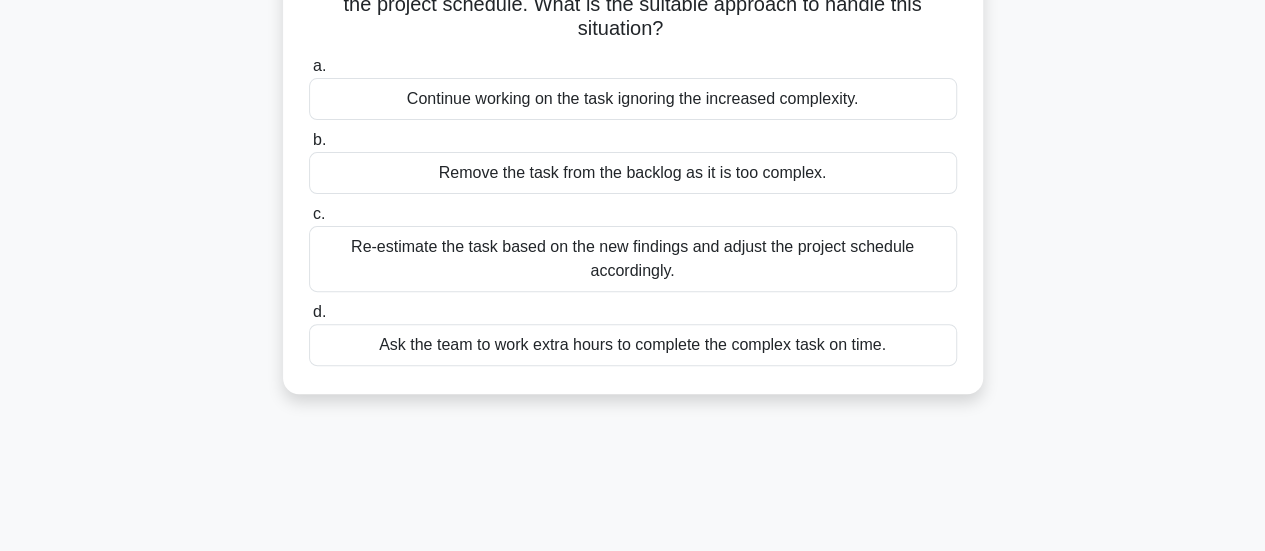 click on "Re-estimate the task based on the new findings and adjust the project schedule accordingly." at bounding box center [633, 259] 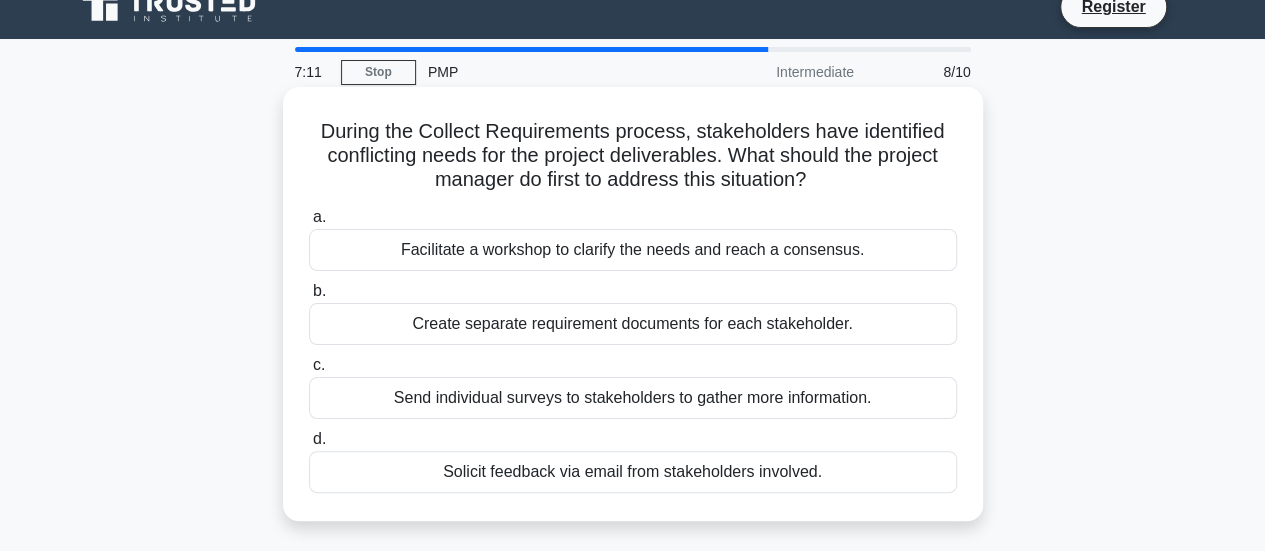 scroll, scrollTop: 0, scrollLeft: 0, axis: both 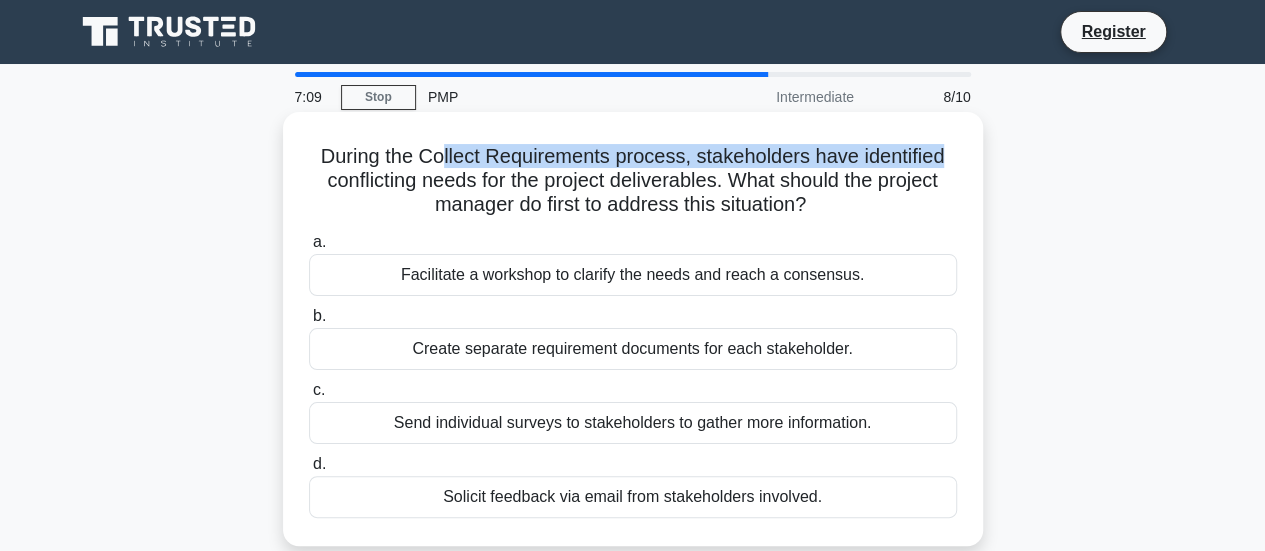 drag, startPoint x: 436, startPoint y: 158, endPoint x: 962, endPoint y: 155, distance: 526.00854 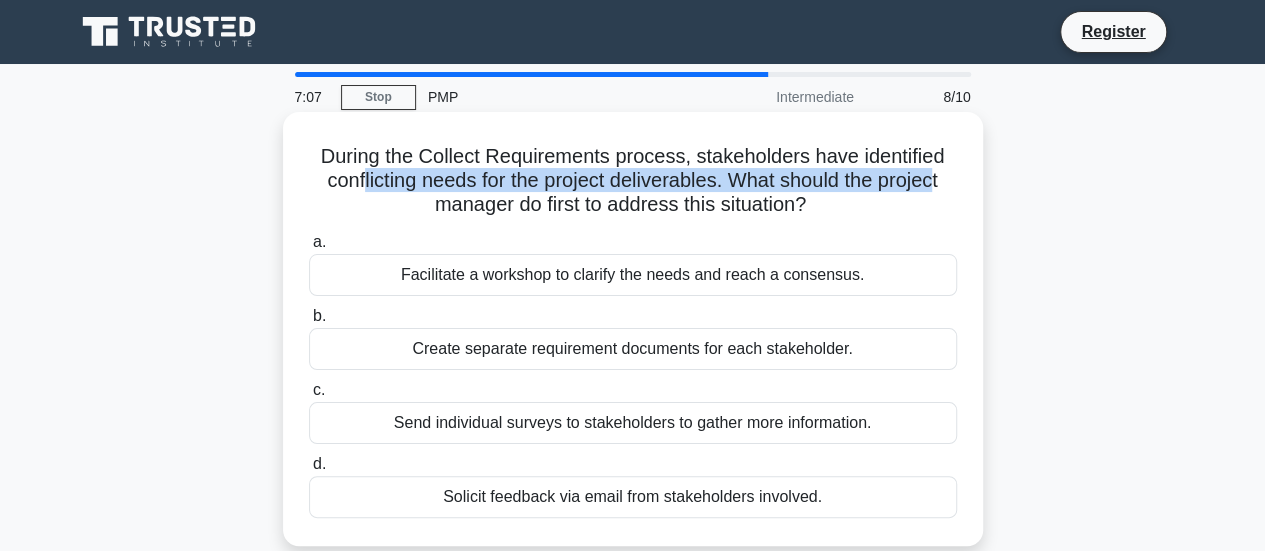 drag, startPoint x: 356, startPoint y: 185, endPoint x: 945, endPoint y: 183, distance: 589.0034 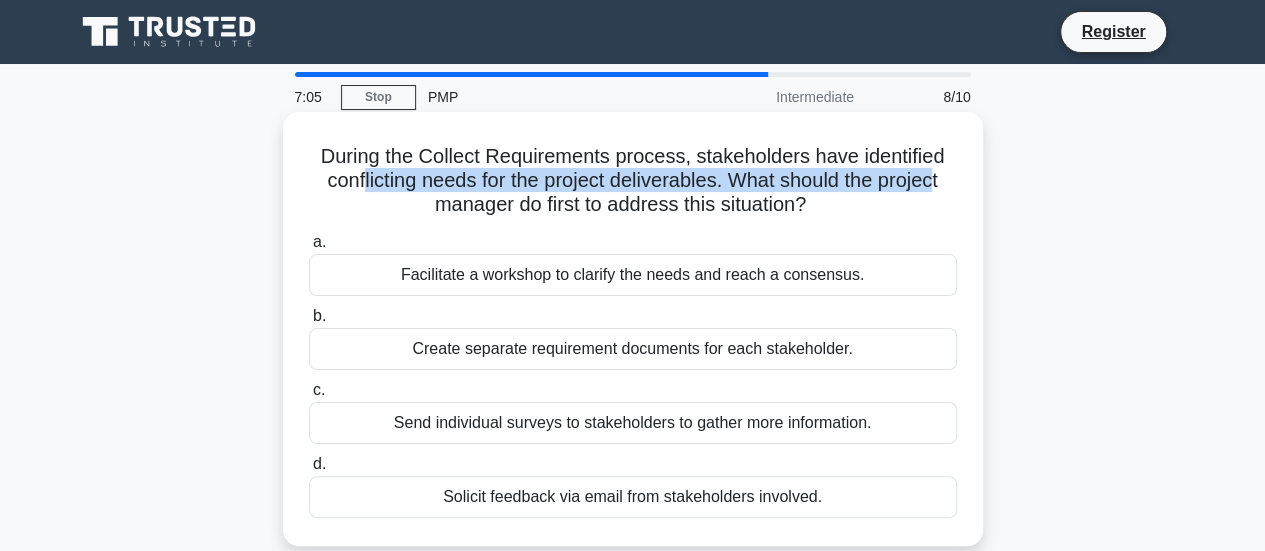 drag, startPoint x: 444, startPoint y: 209, endPoint x: 854, endPoint y: 207, distance: 410.00488 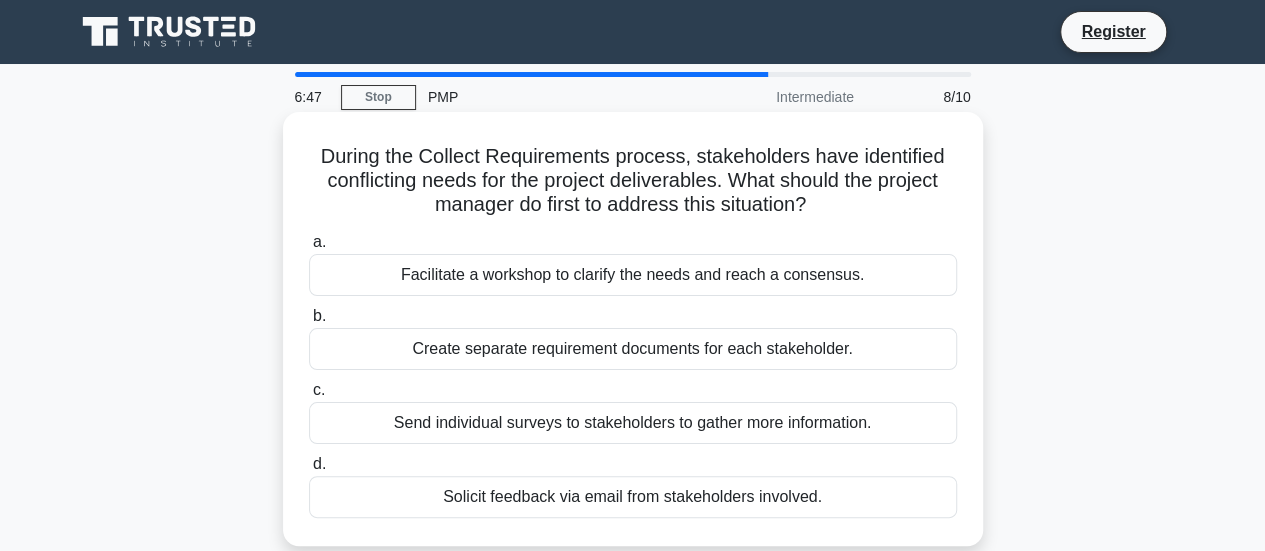 click on "Facilitate a workshop to clarify the needs and reach a consensus." at bounding box center [633, 275] 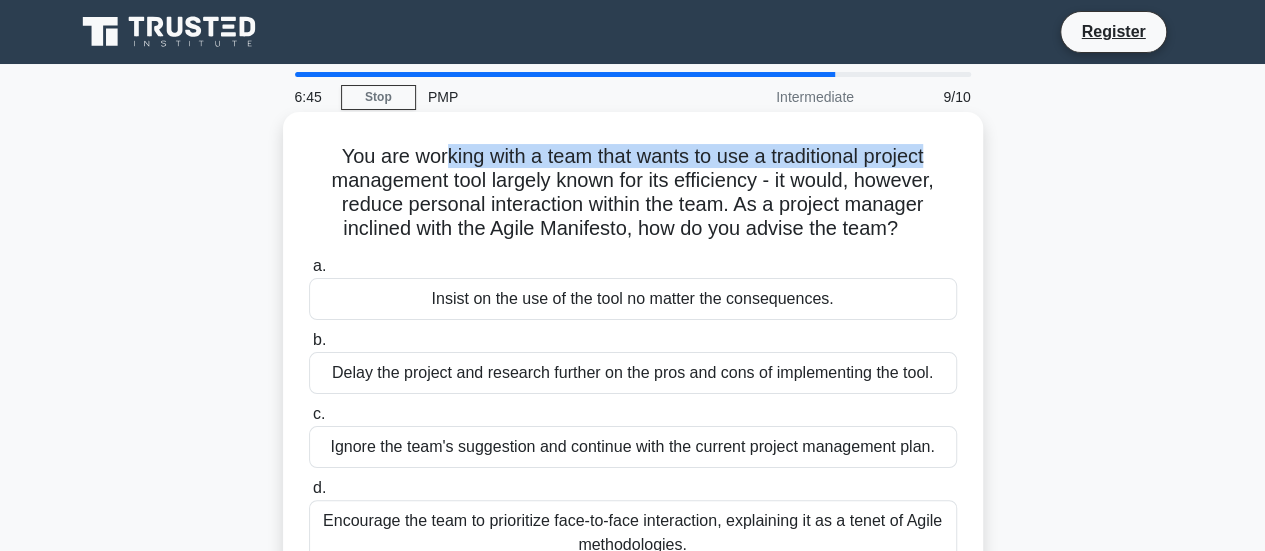 drag, startPoint x: 494, startPoint y: 158, endPoint x: 964, endPoint y: 164, distance: 470.0383 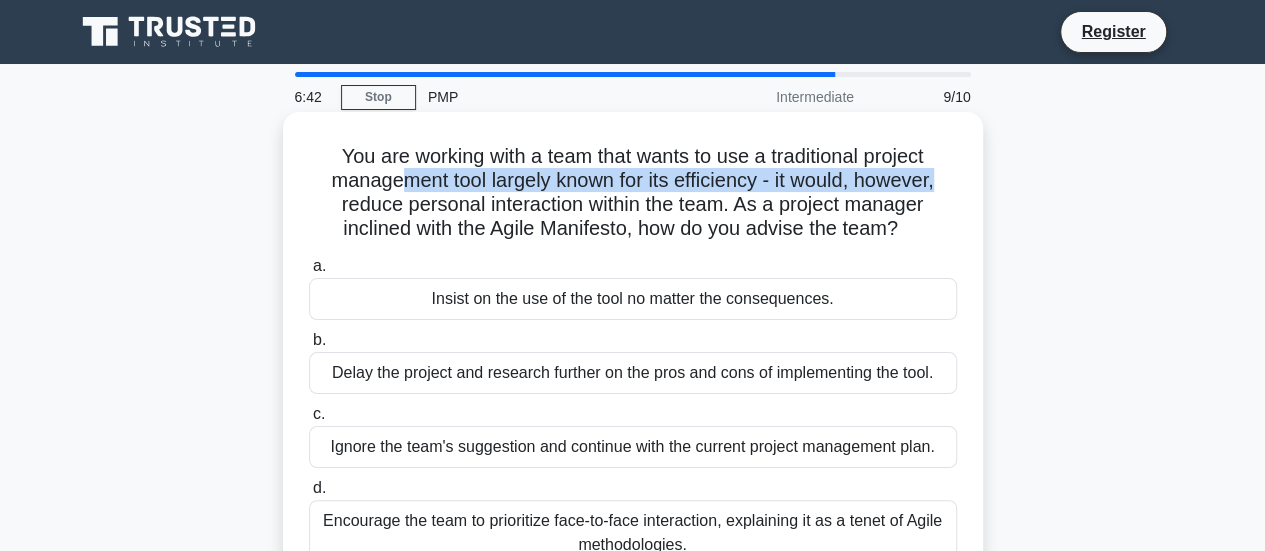 drag, startPoint x: 400, startPoint y: 184, endPoint x: 946, endPoint y: 181, distance: 546.00824 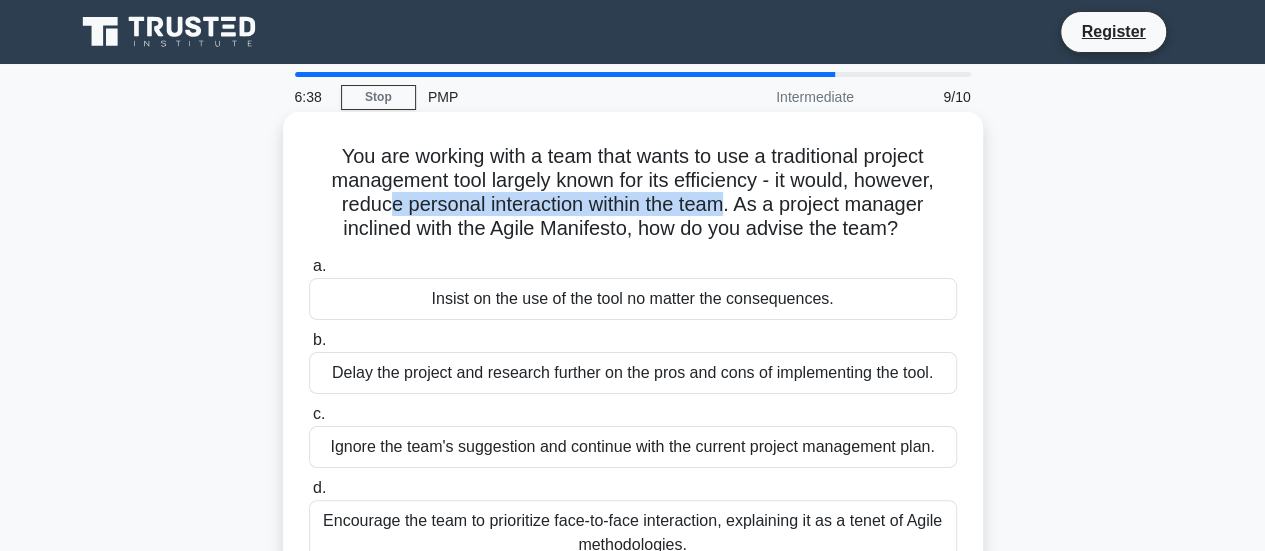 drag, startPoint x: 384, startPoint y: 209, endPoint x: 725, endPoint y: 208, distance: 341.00146 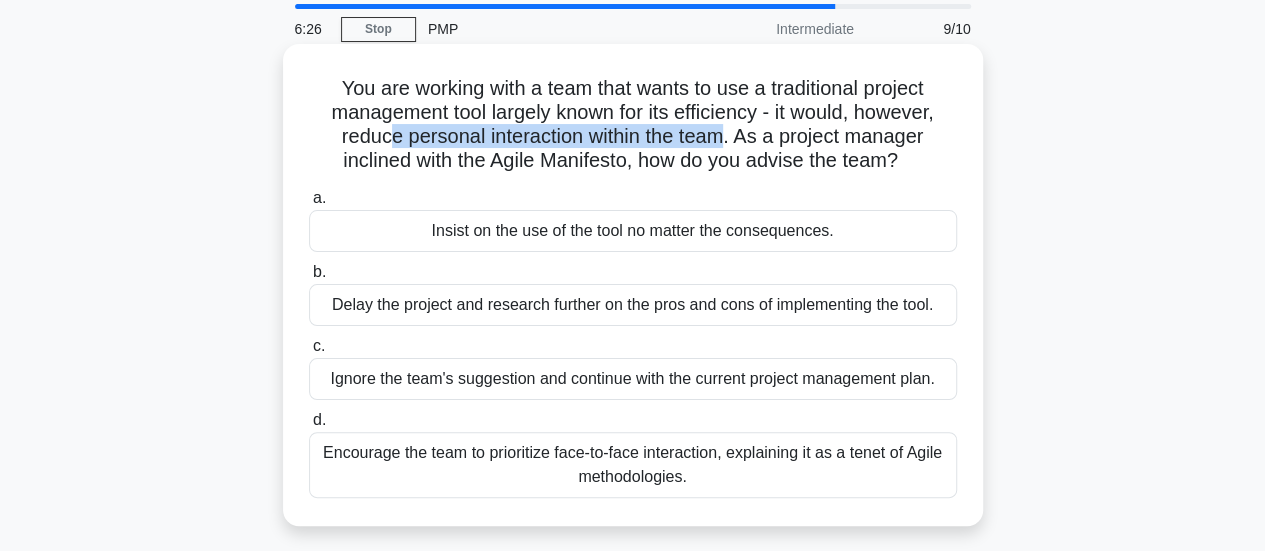 scroll, scrollTop: 100, scrollLeft: 0, axis: vertical 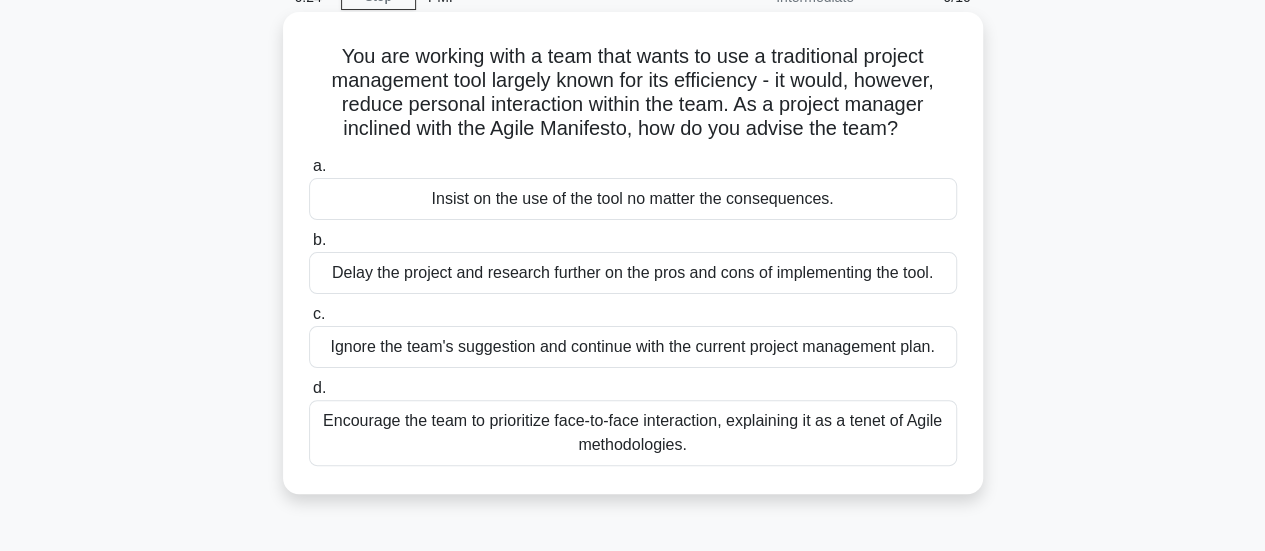 click on "Encourage the team to prioritize face-to-face interaction, explaining it as a tenet of Agile methodologies." at bounding box center [633, 433] 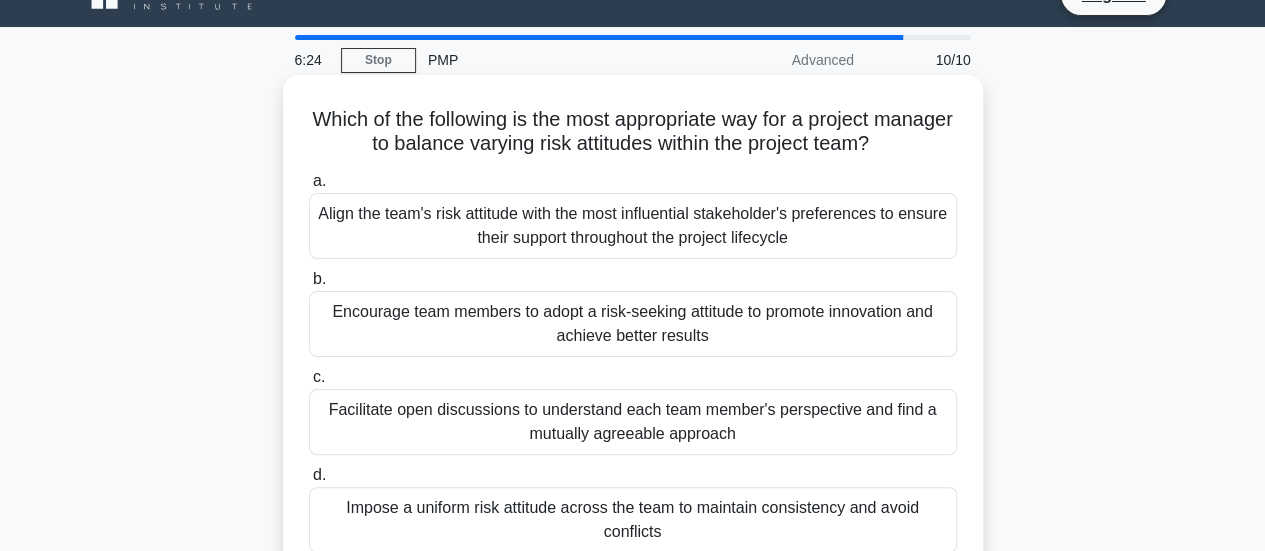 scroll, scrollTop: 0, scrollLeft: 0, axis: both 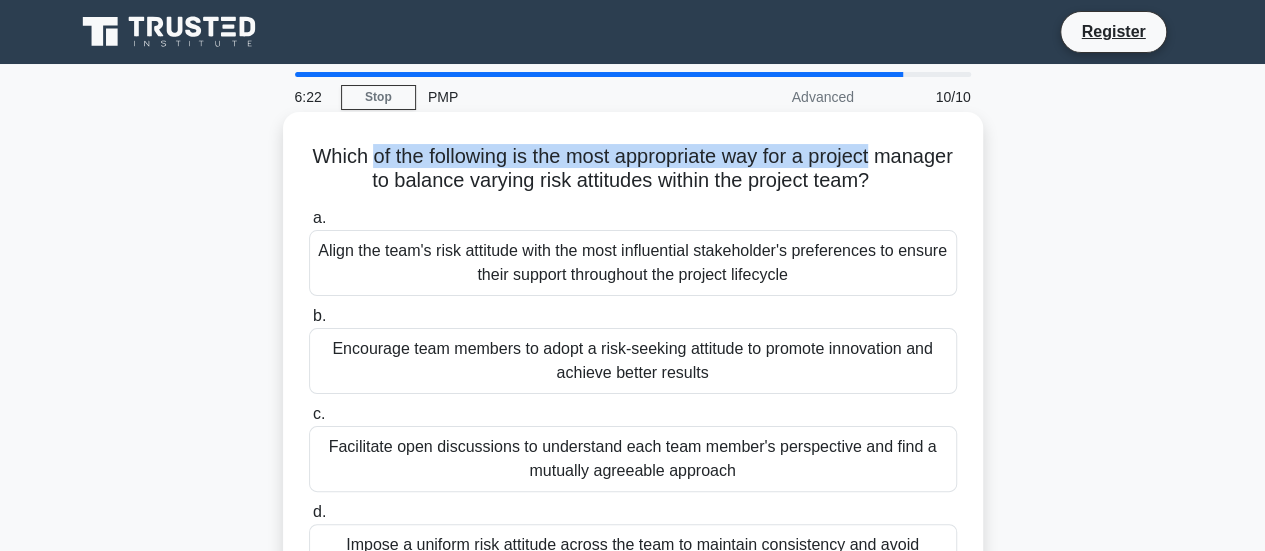 drag, startPoint x: 405, startPoint y: 159, endPoint x: 939, endPoint y: 167, distance: 534.05994 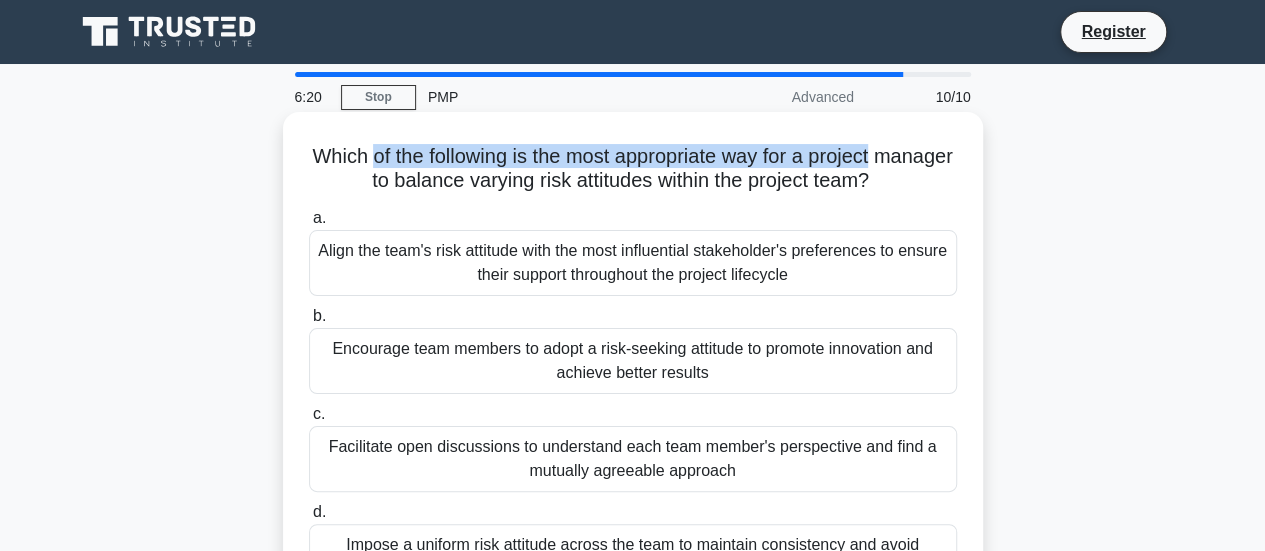 drag, startPoint x: 402, startPoint y: 186, endPoint x: 947, endPoint y: 183, distance: 545.00824 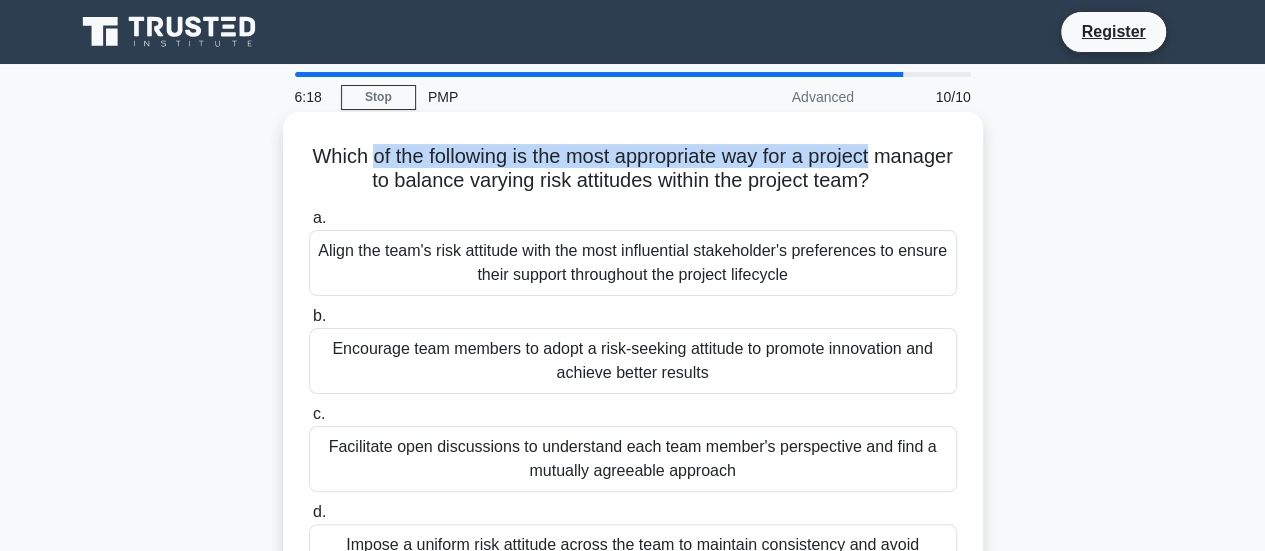 scroll, scrollTop: 100, scrollLeft: 0, axis: vertical 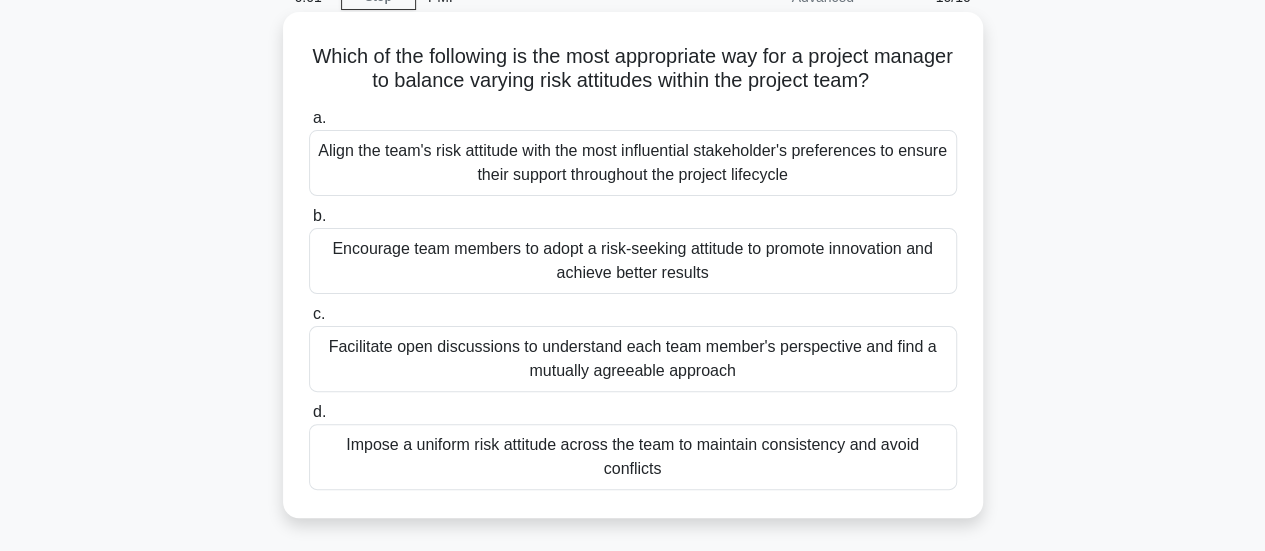 click on "Encourage team members to adopt a risk-seeking attitude to promote innovation and achieve better results" at bounding box center (633, 261) 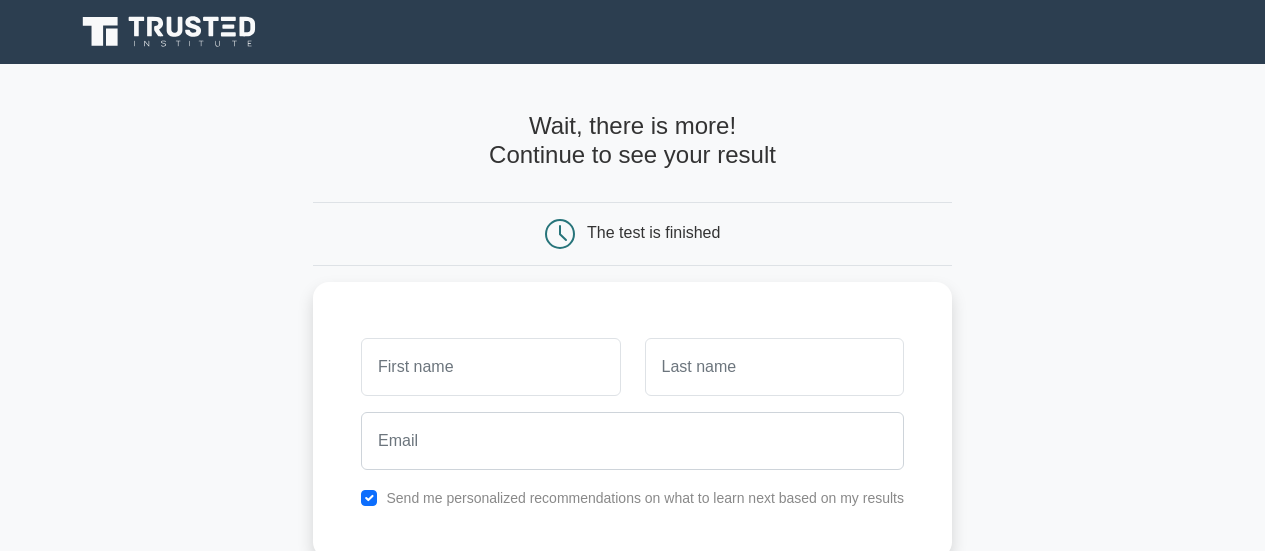 scroll, scrollTop: 0, scrollLeft: 0, axis: both 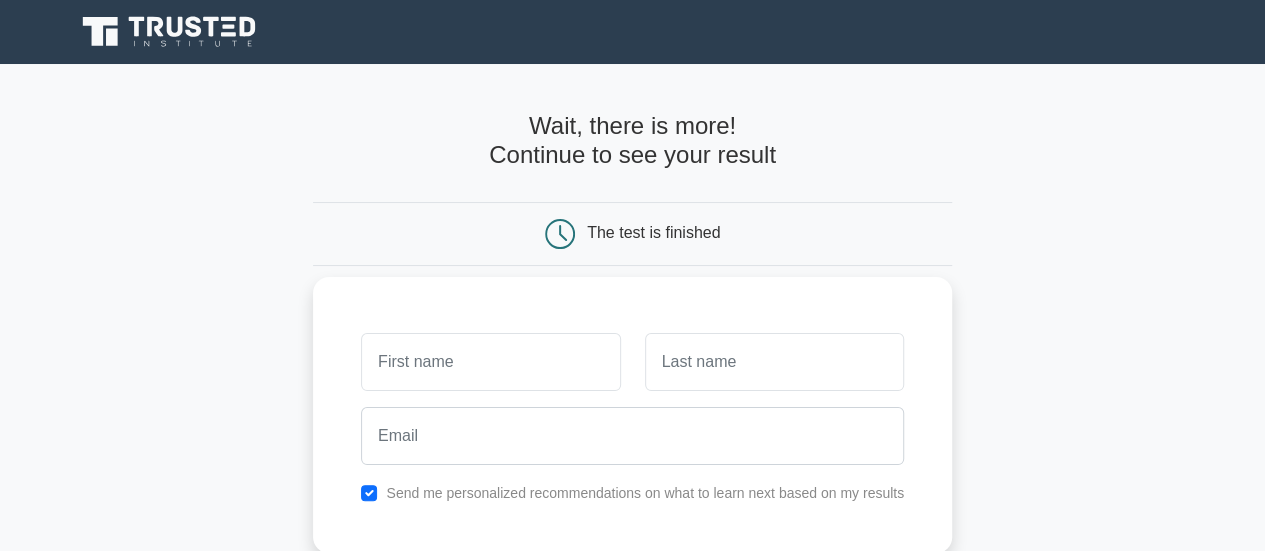click at bounding box center [490, 362] 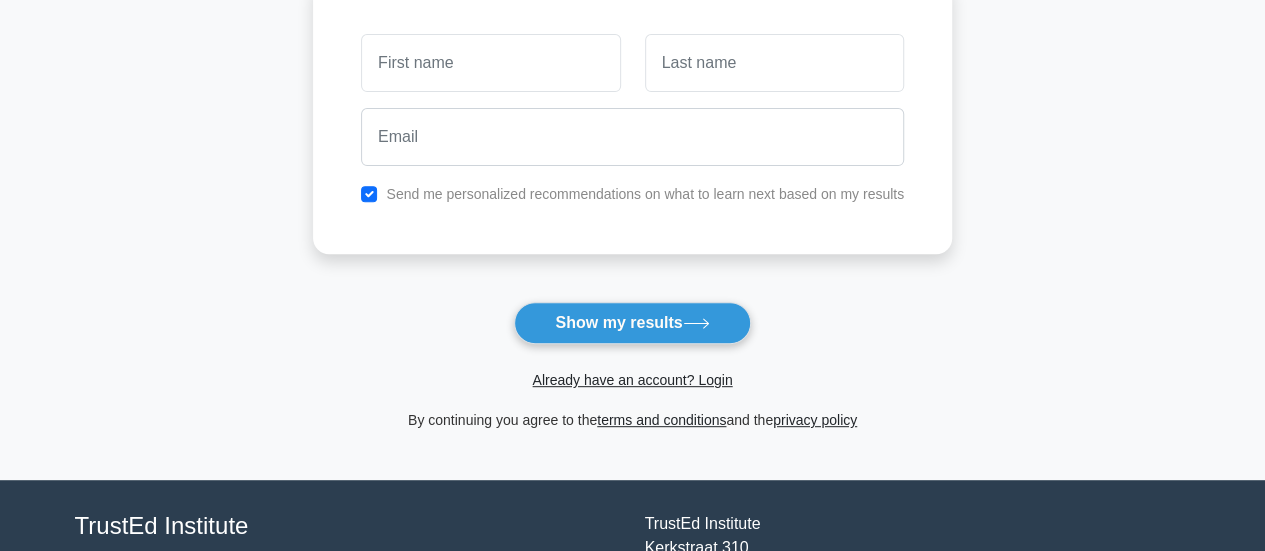 scroll, scrollTop: 200, scrollLeft: 0, axis: vertical 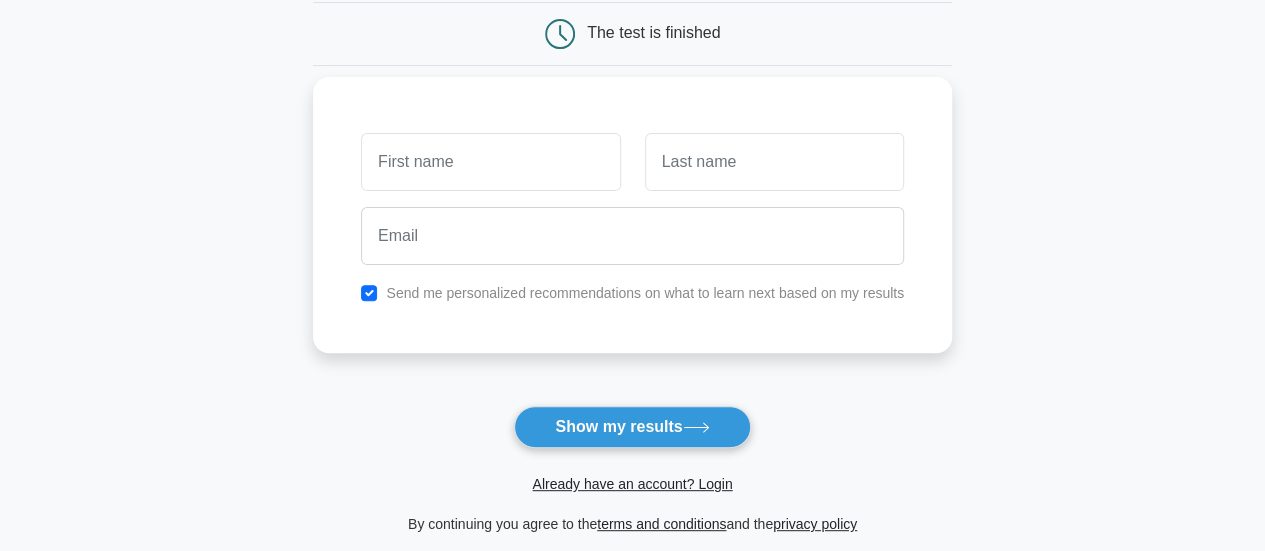 click at bounding box center (490, 162) 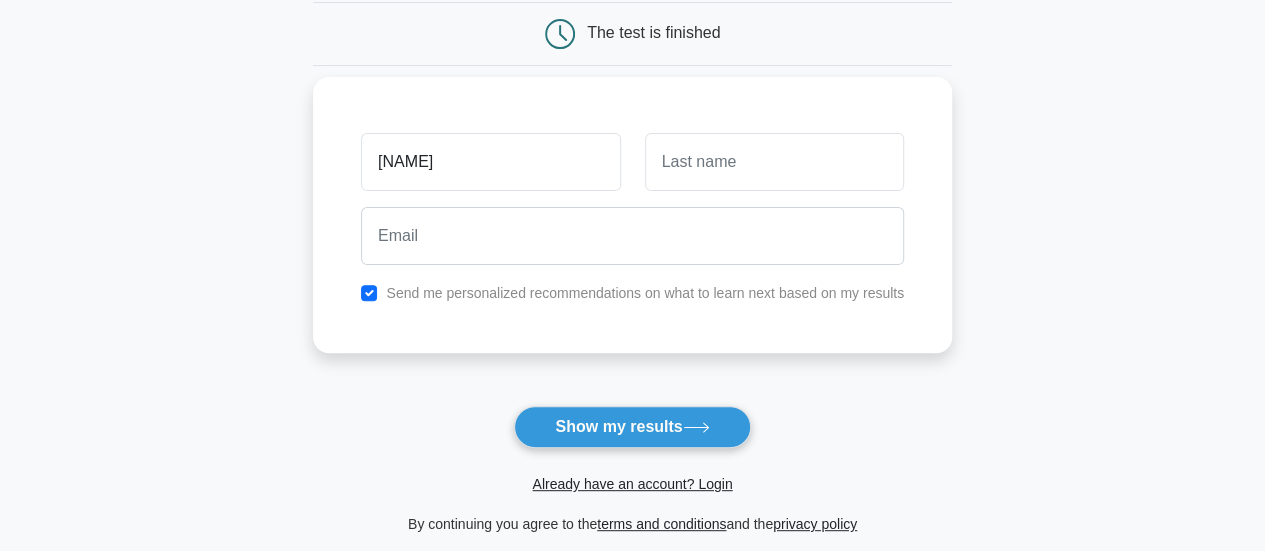 type on "[NAME]" 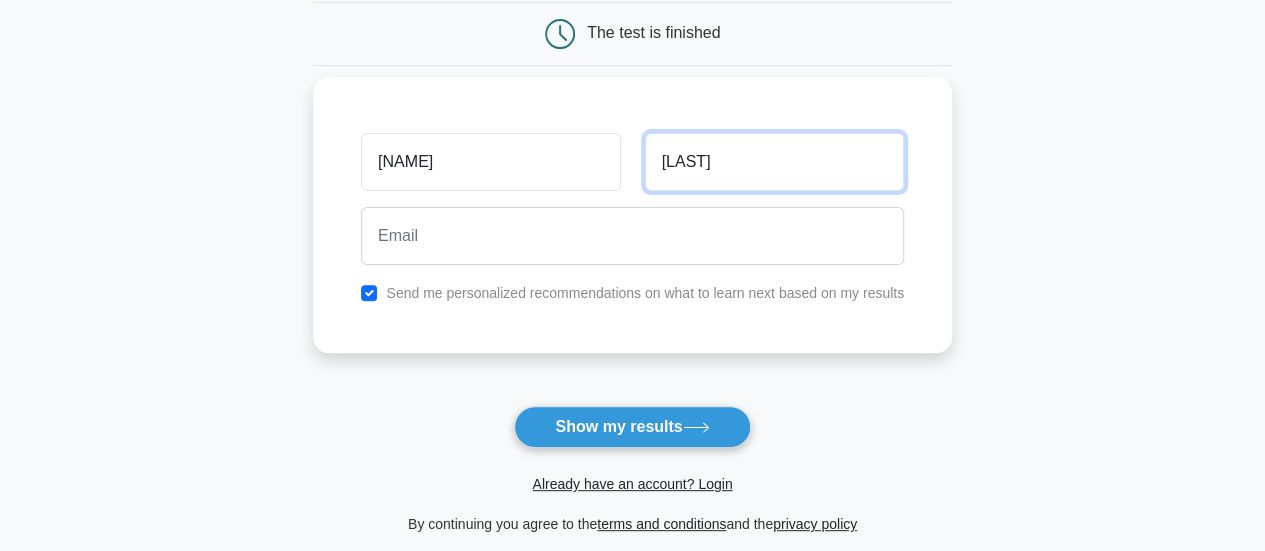 type on "[LAST]" 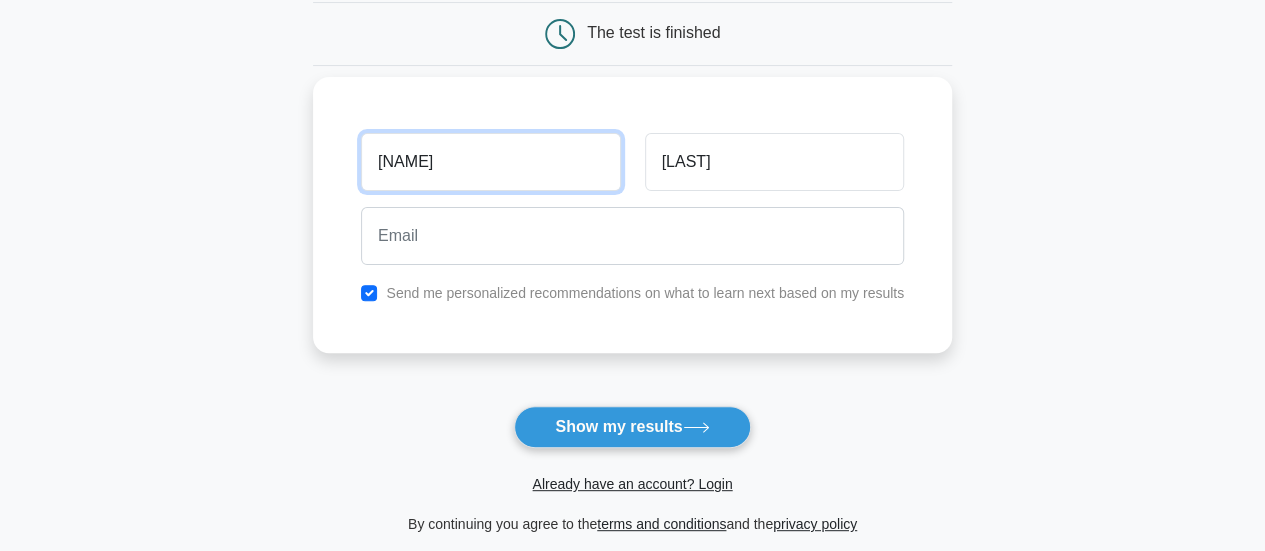 click on "Rushik" at bounding box center [490, 162] 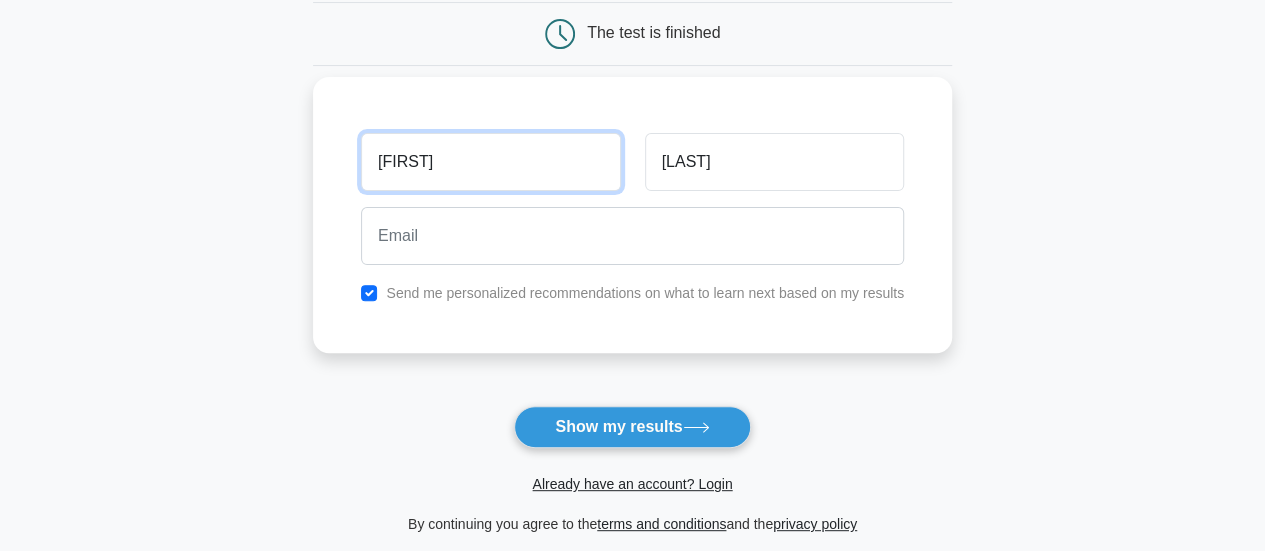 type on "[FIRST]" 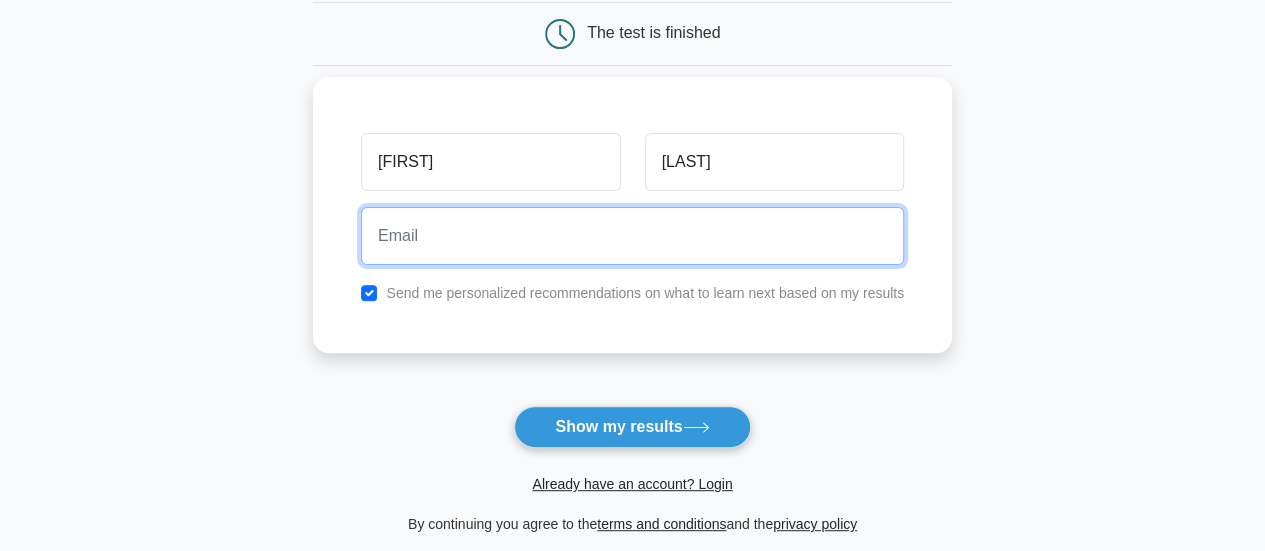 click at bounding box center [632, 236] 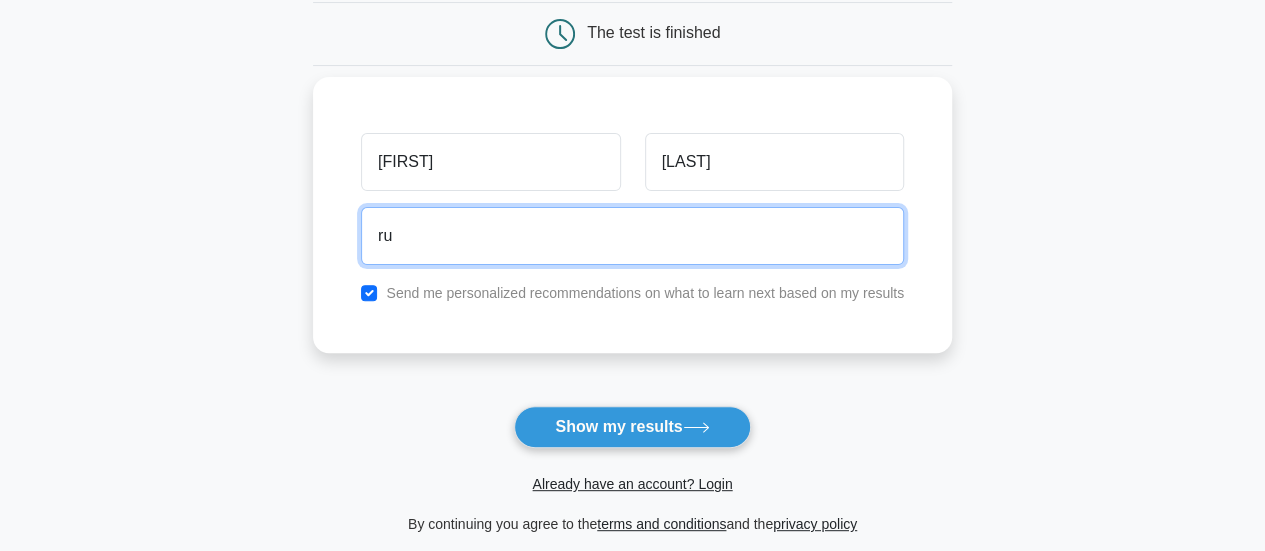 type on "rushika.shah.1989@gmail.com" 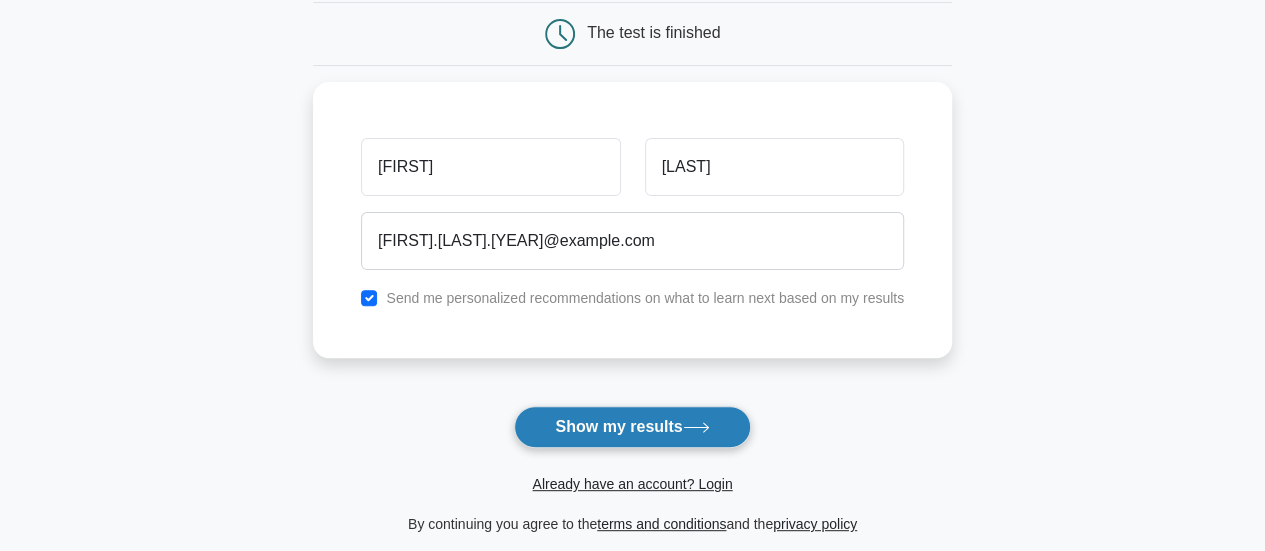 click on "Show my results" at bounding box center (632, 427) 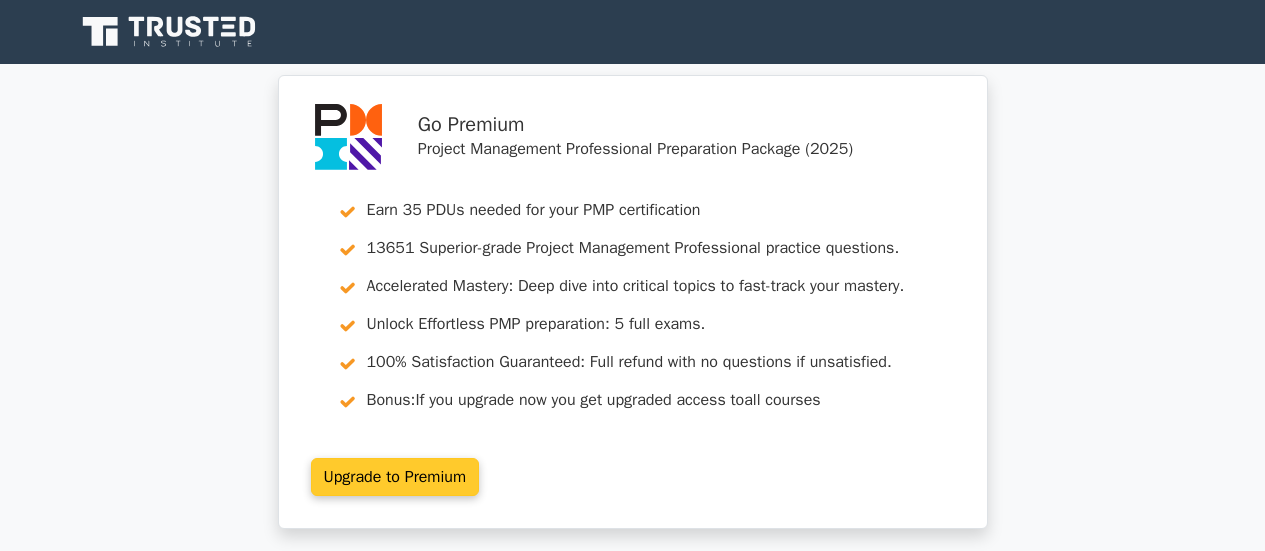 scroll, scrollTop: 0, scrollLeft: 0, axis: both 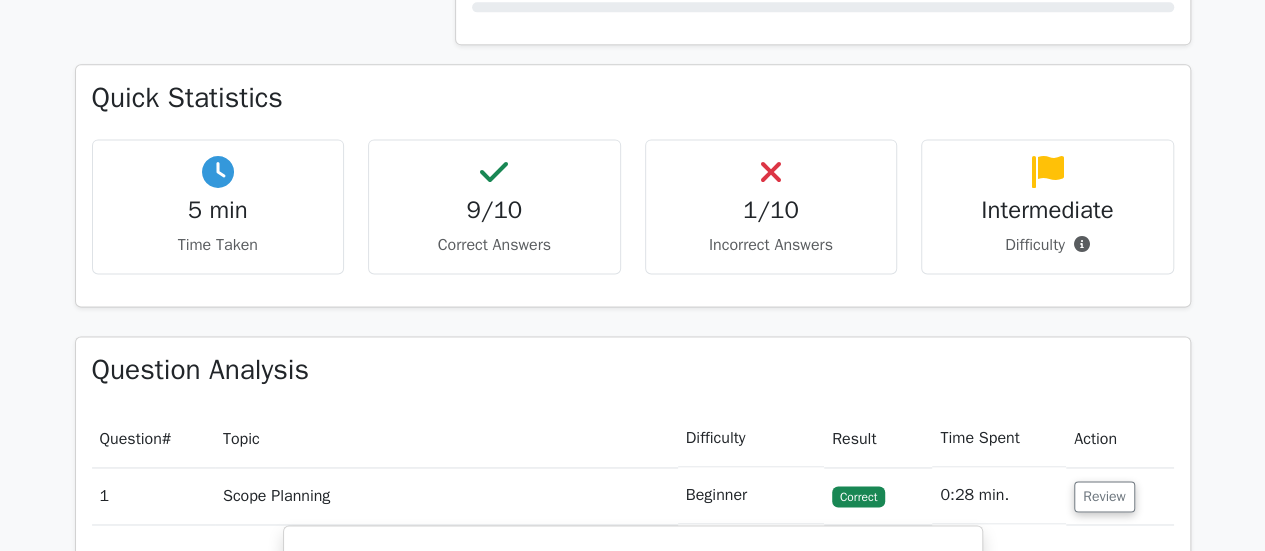 click on "1/10" at bounding box center (771, 210) 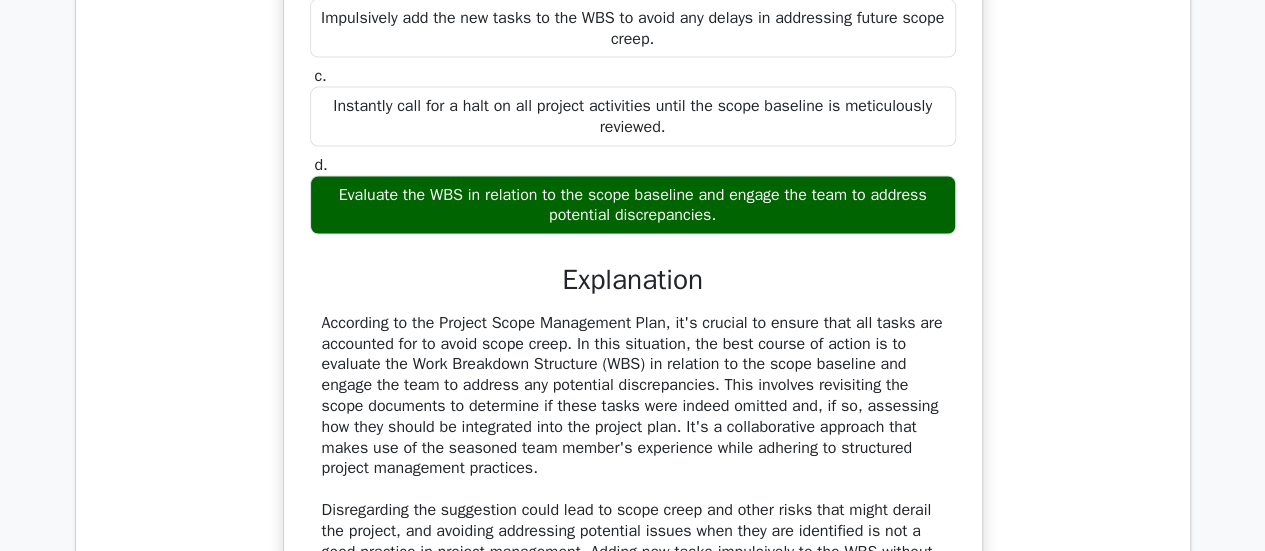 scroll, scrollTop: 2200, scrollLeft: 0, axis: vertical 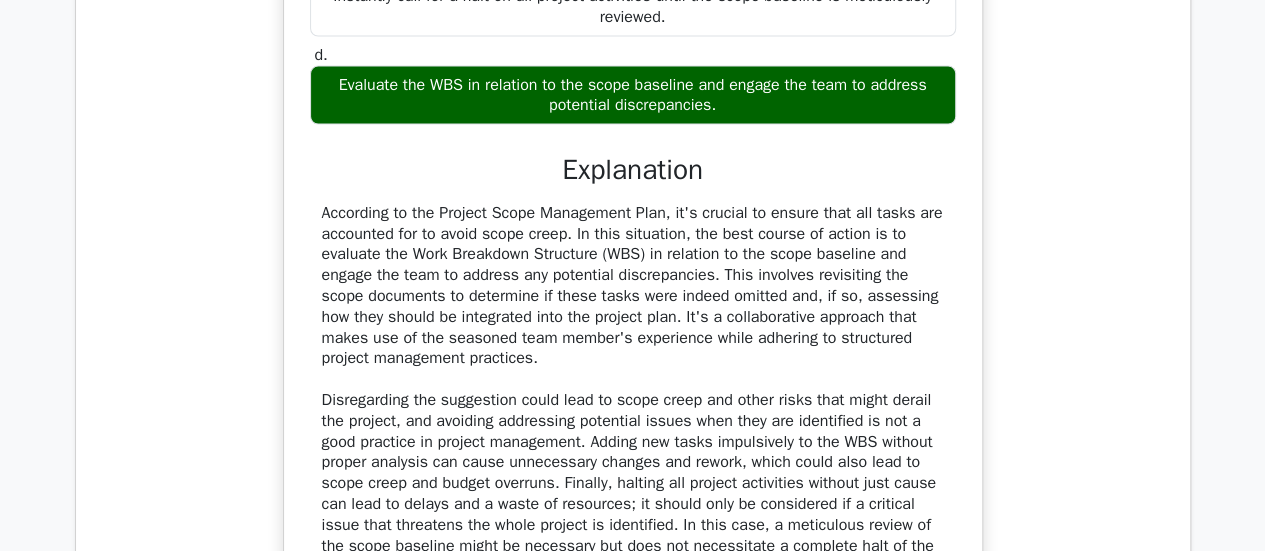 drag, startPoint x: 638, startPoint y: 215, endPoint x: 946, endPoint y: 351, distance: 336.68976 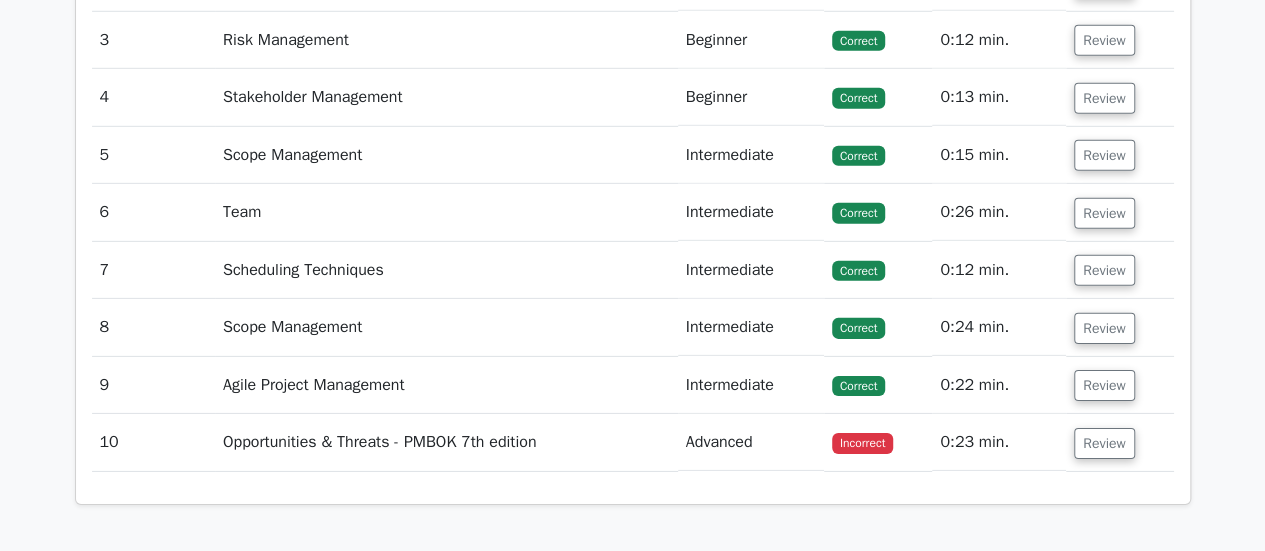 scroll, scrollTop: 3100, scrollLeft: 0, axis: vertical 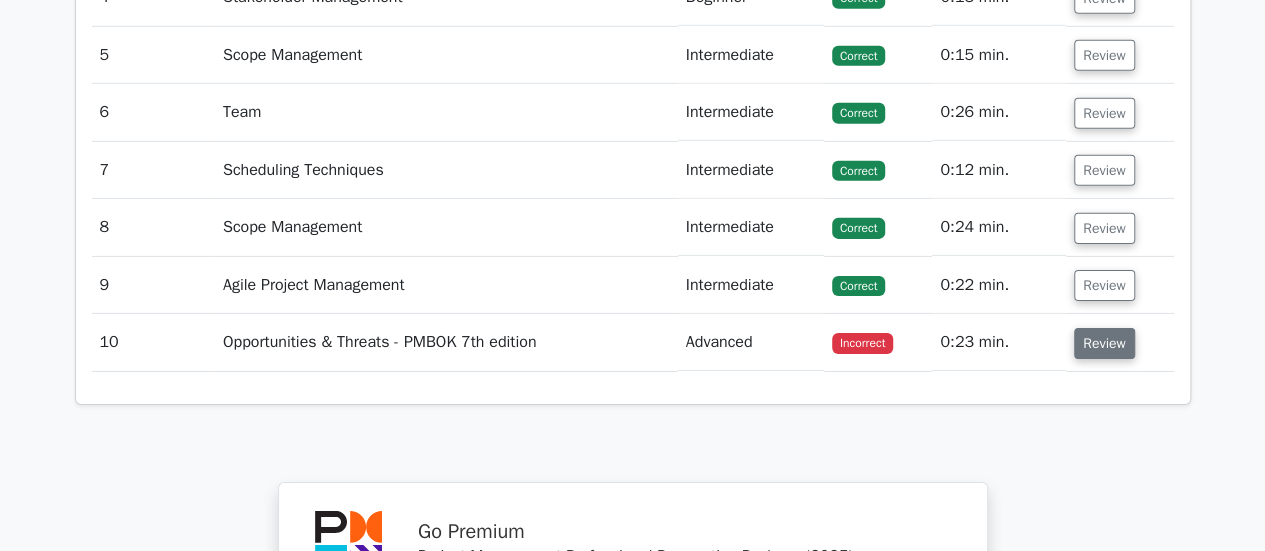 click on "Review" at bounding box center (1104, 343) 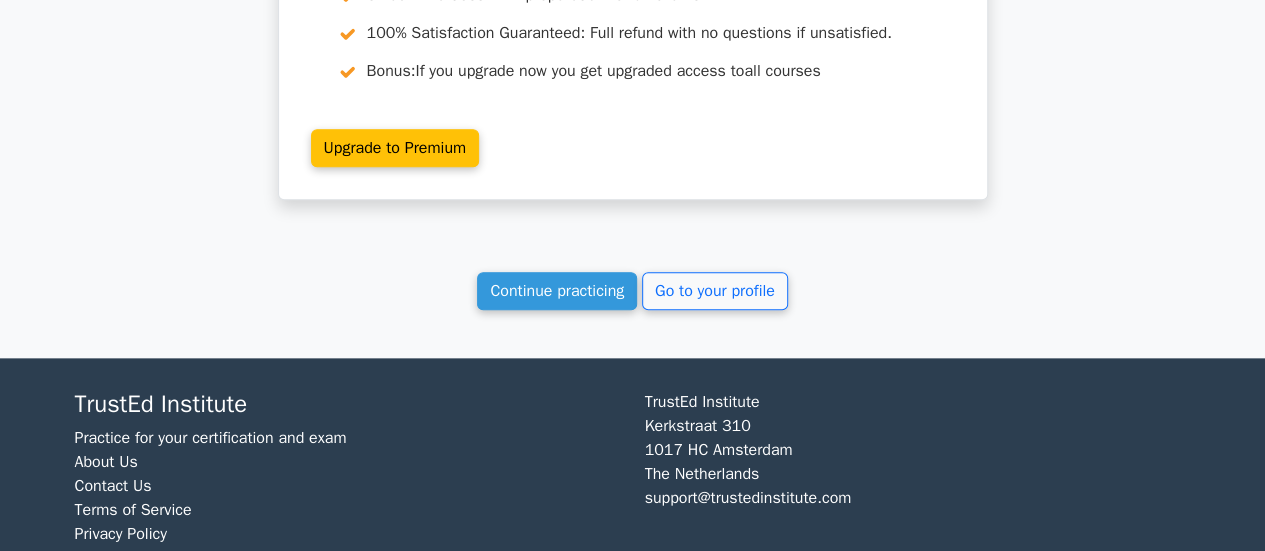 scroll, scrollTop: 4814, scrollLeft: 0, axis: vertical 